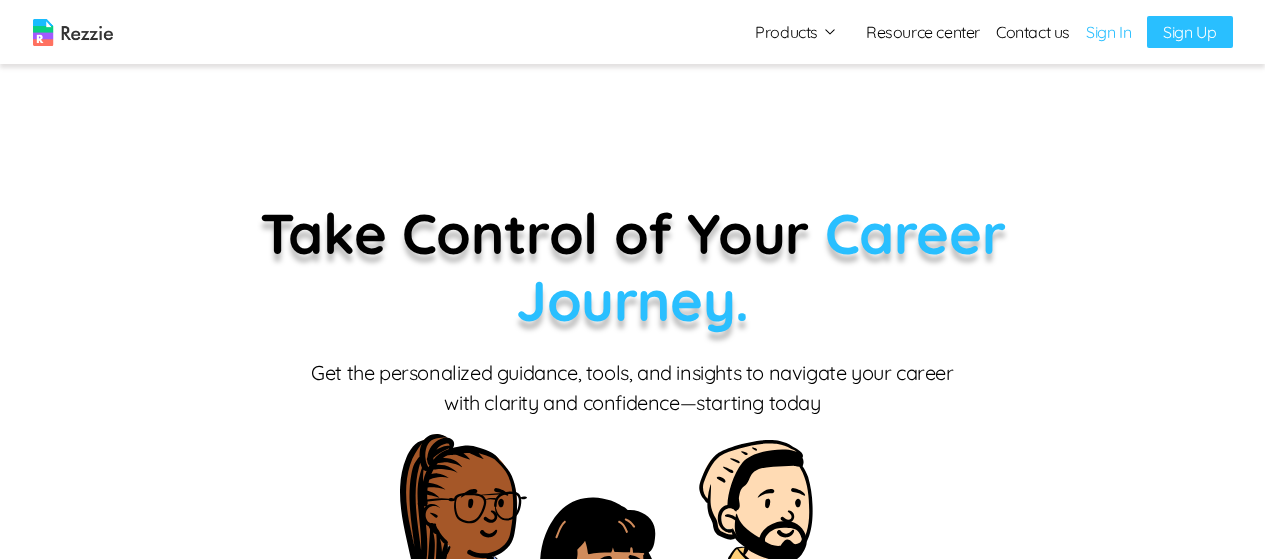 scroll, scrollTop: 0, scrollLeft: 0, axis: both 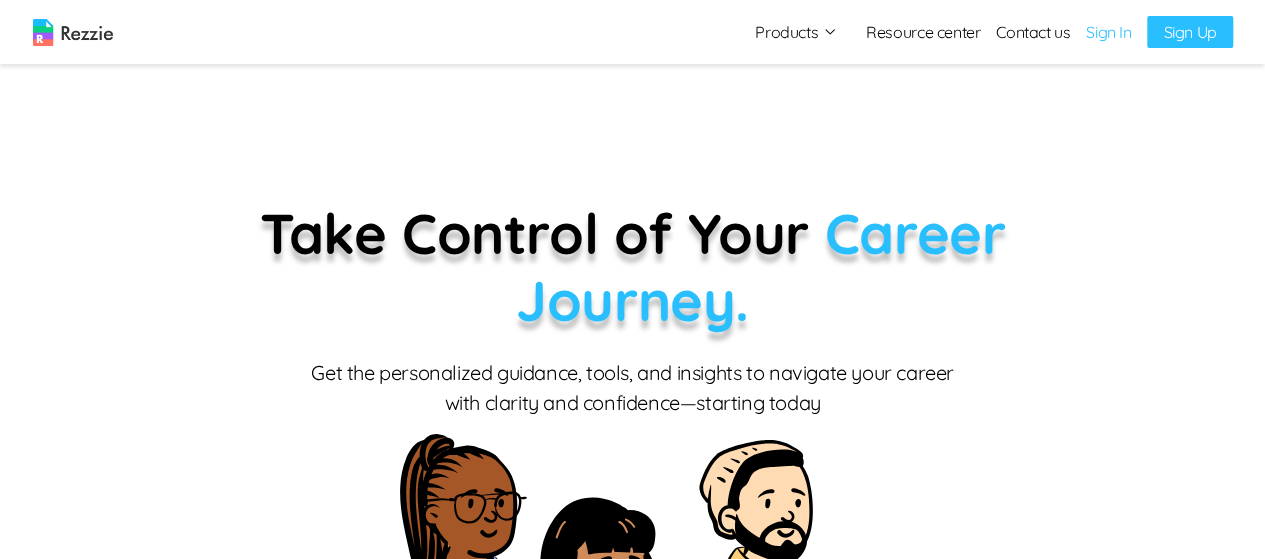 click on "Sign In" at bounding box center [1108, 32] 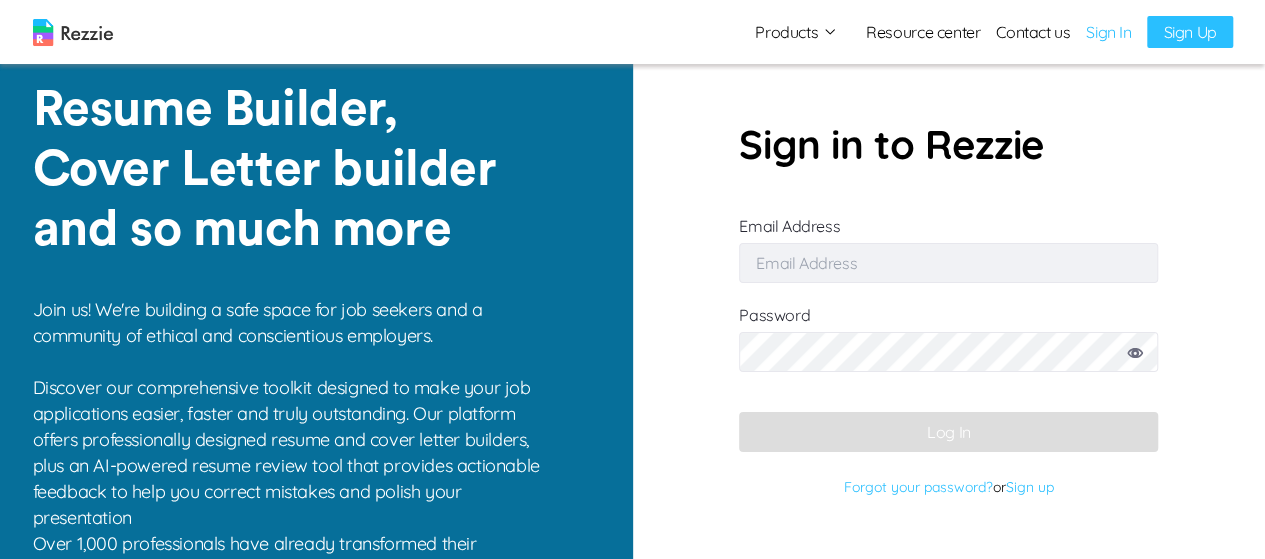type on "[EMAIL]" 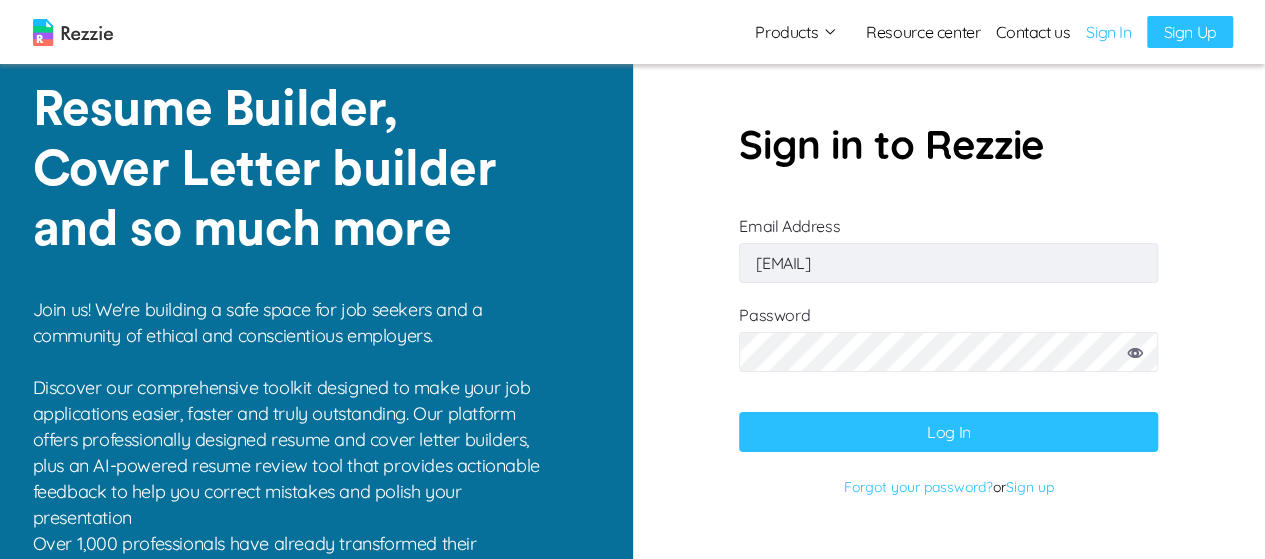 click on "Log In" at bounding box center [948, 432] 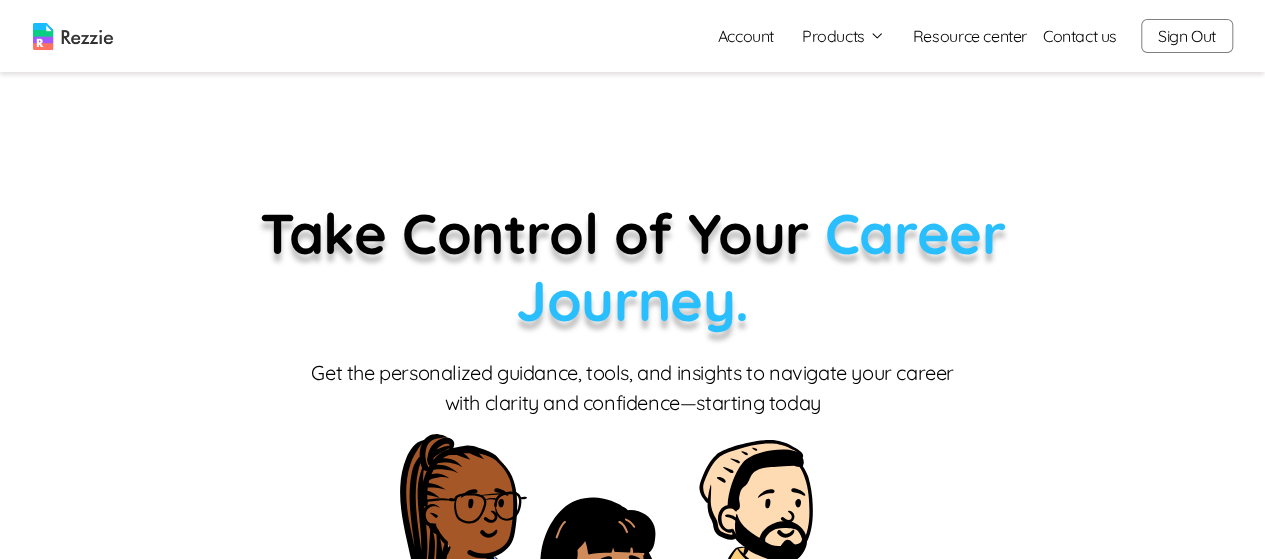 click on "Sign Out" at bounding box center (1187, 36) 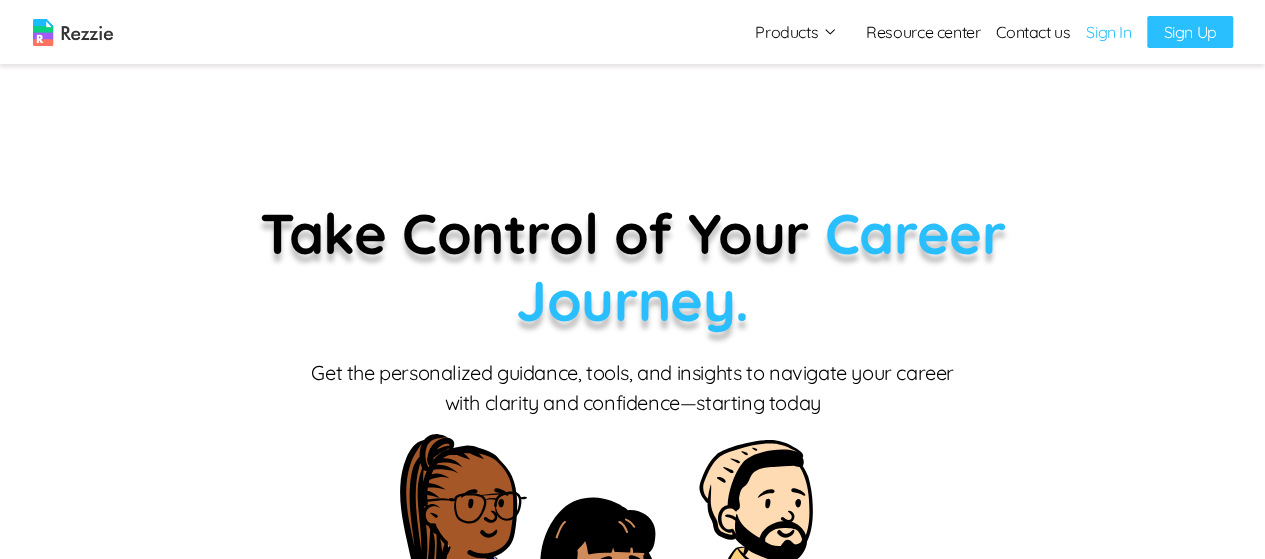 click on "Sign In" at bounding box center (1108, 32) 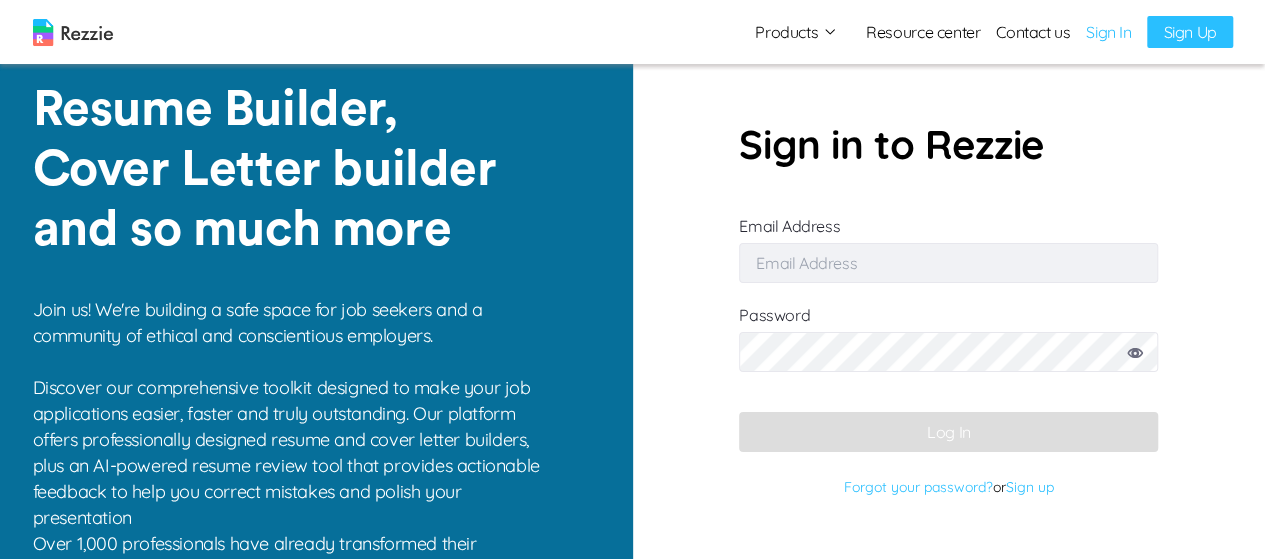 type on "[EMAIL]" 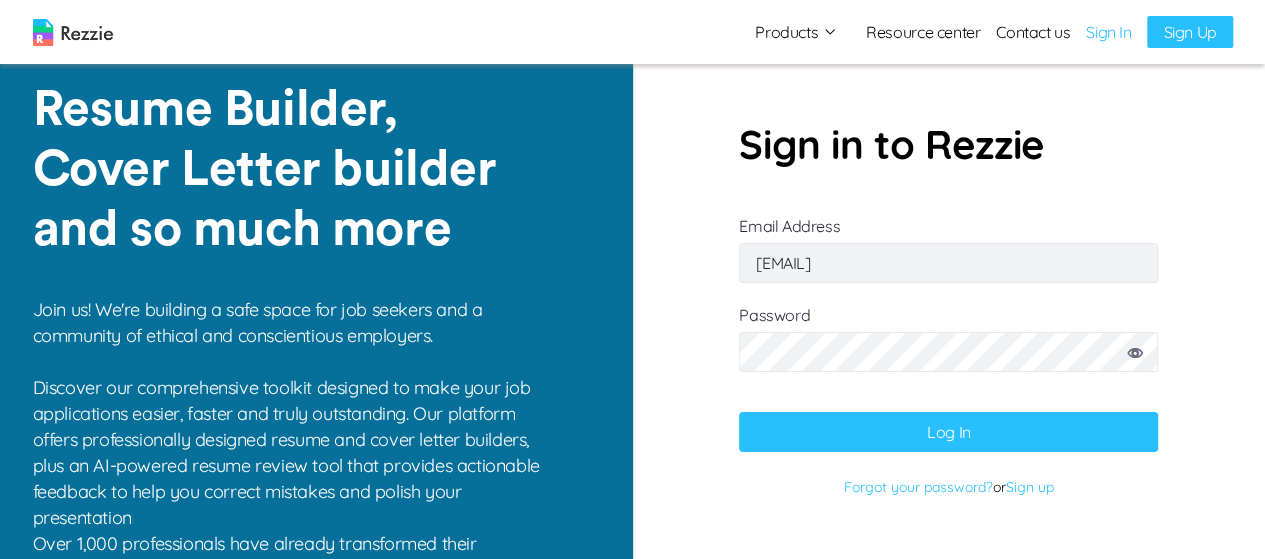 click on "Log In" at bounding box center (948, 432) 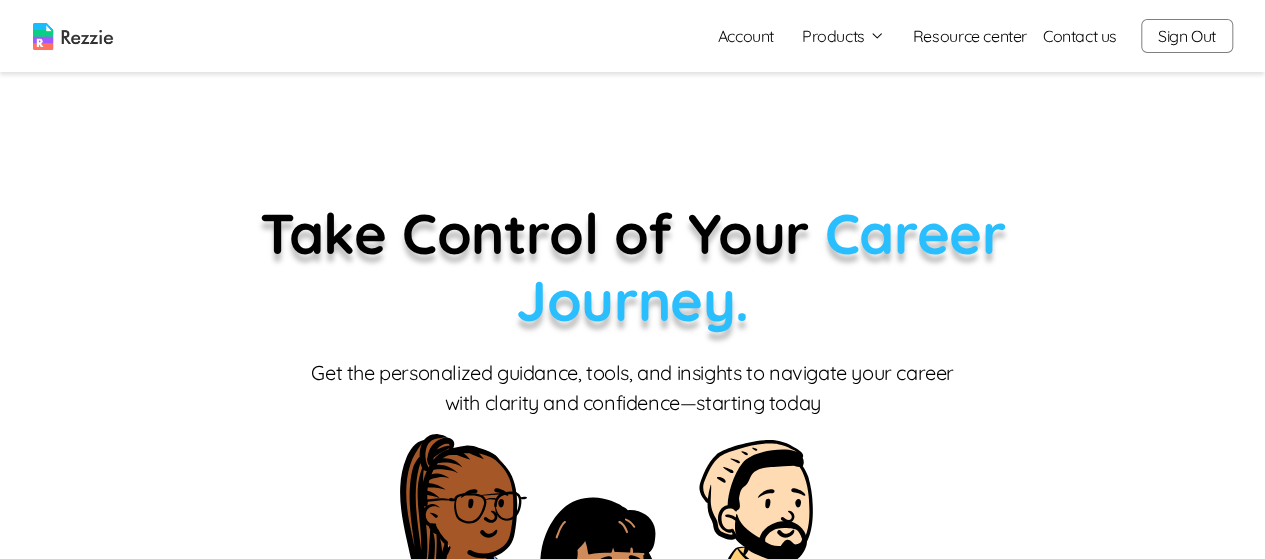 click on "Products" at bounding box center [843, 36] 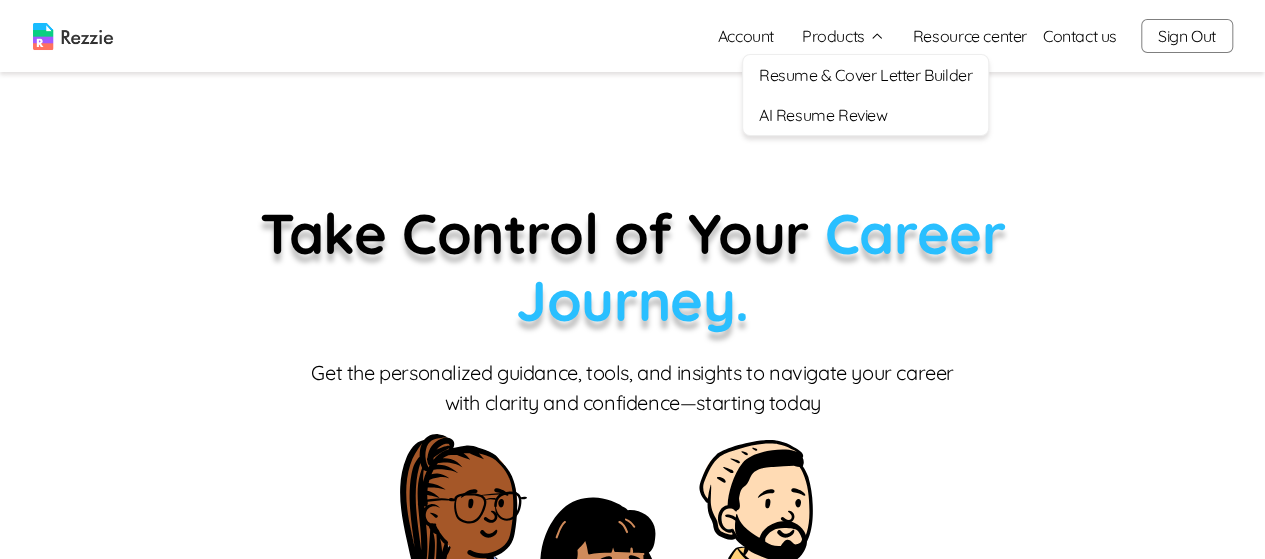 click on "AI Resume Review" at bounding box center (865, 115) 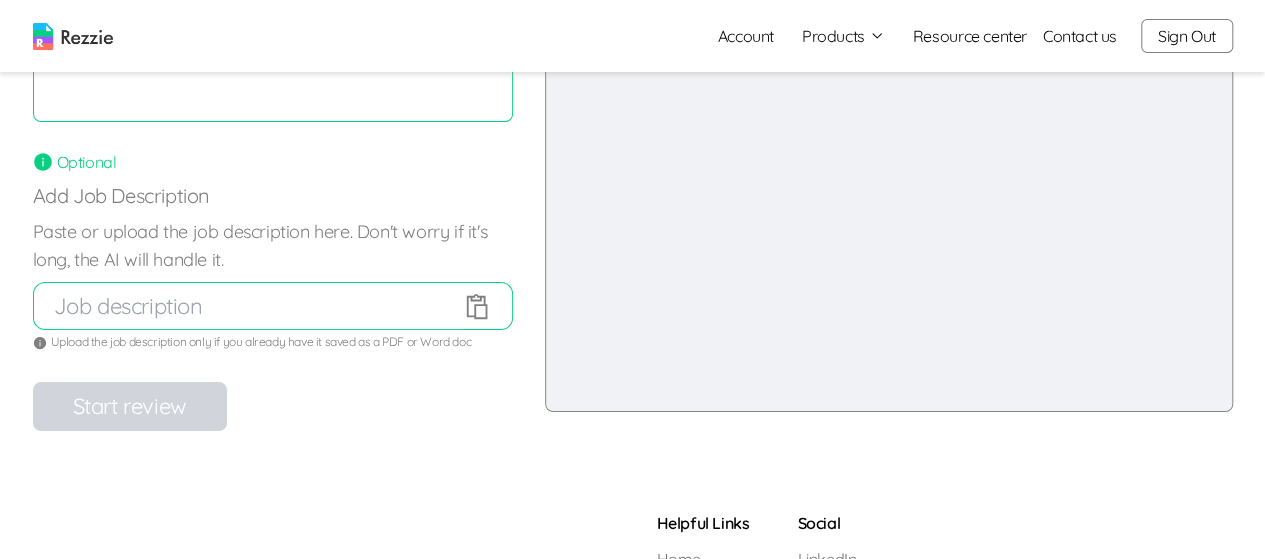 scroll, scrollTop: 330, scrollLeft: 0, axis: vertical 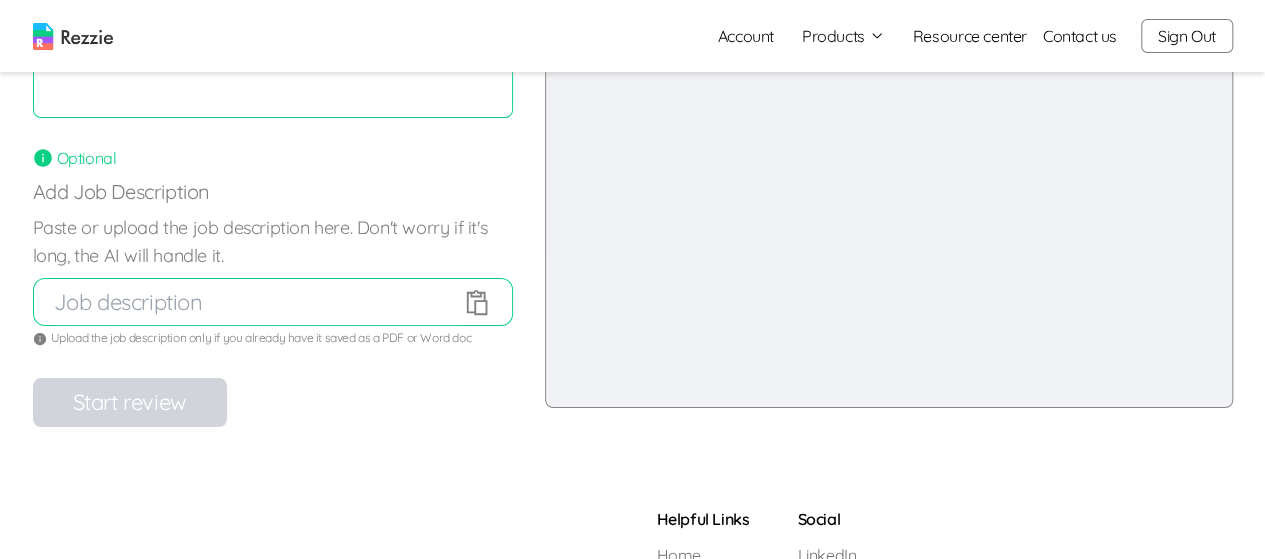 click at bounding box center [258, 302] 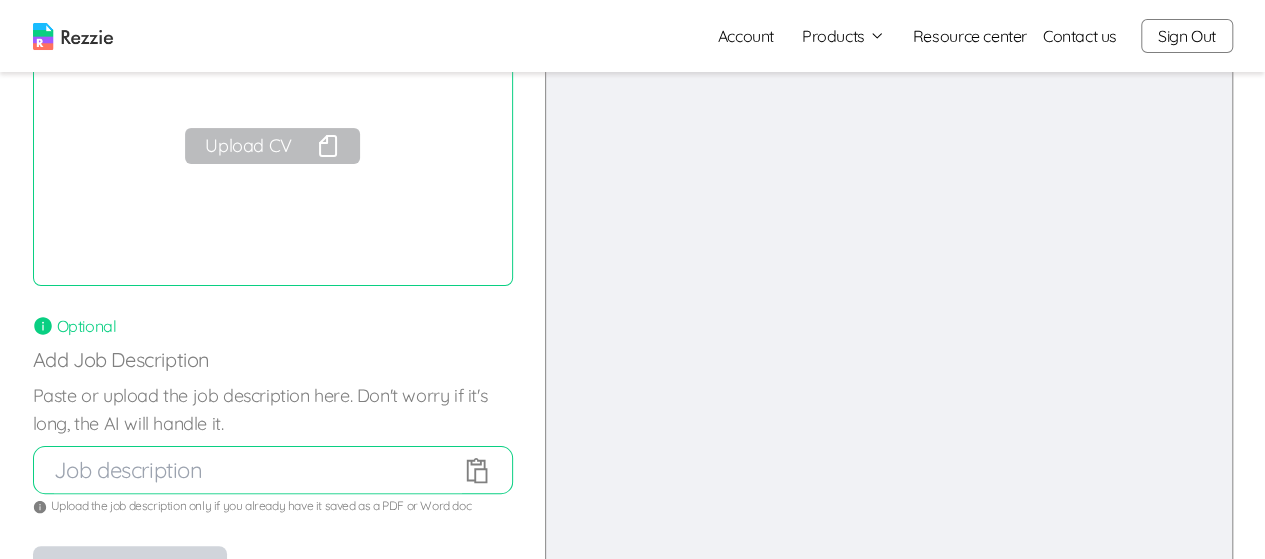 scroll, scrollTop: 150, scrollLeft: 0, axis: vertical 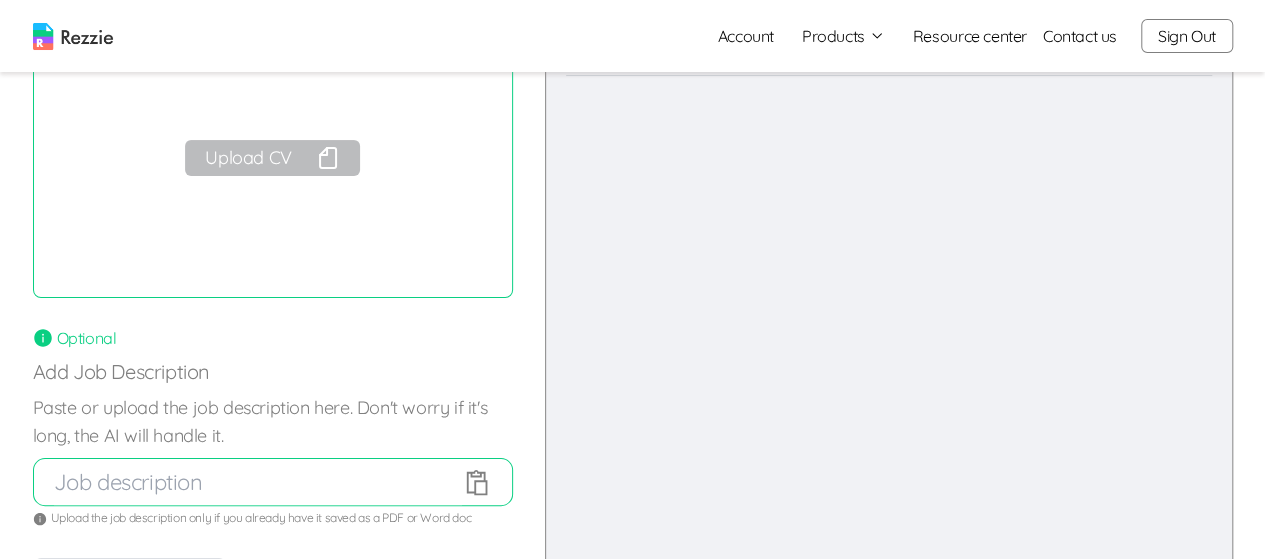 click on "Upload CV" at bounding box center [272, 158] 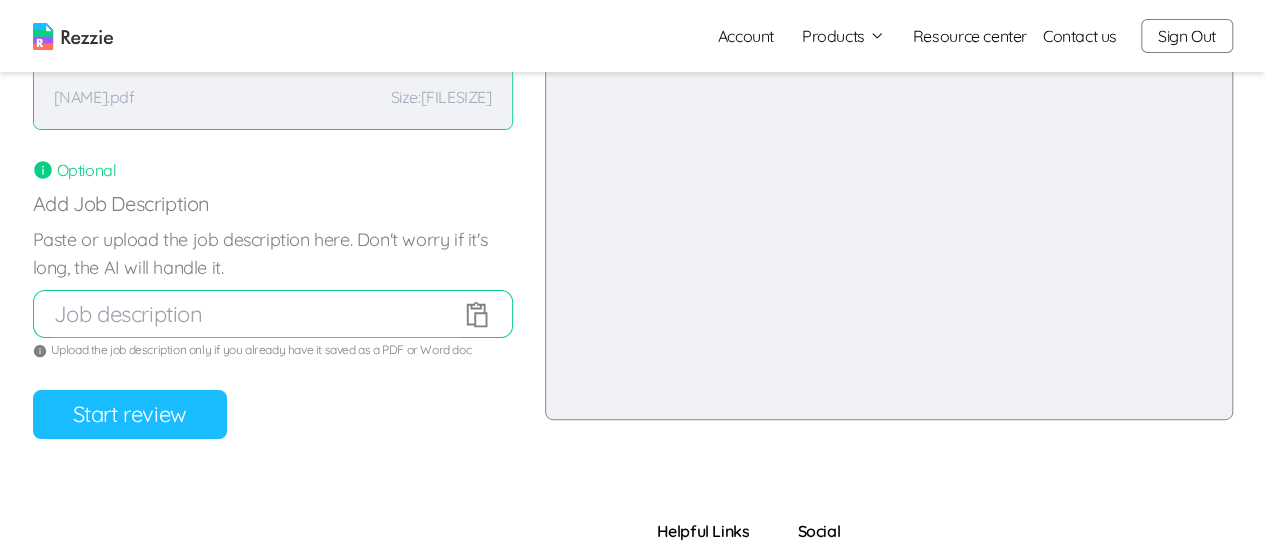 scroll, scrollTop: 333, scrollLeft: 0, axis: vertical 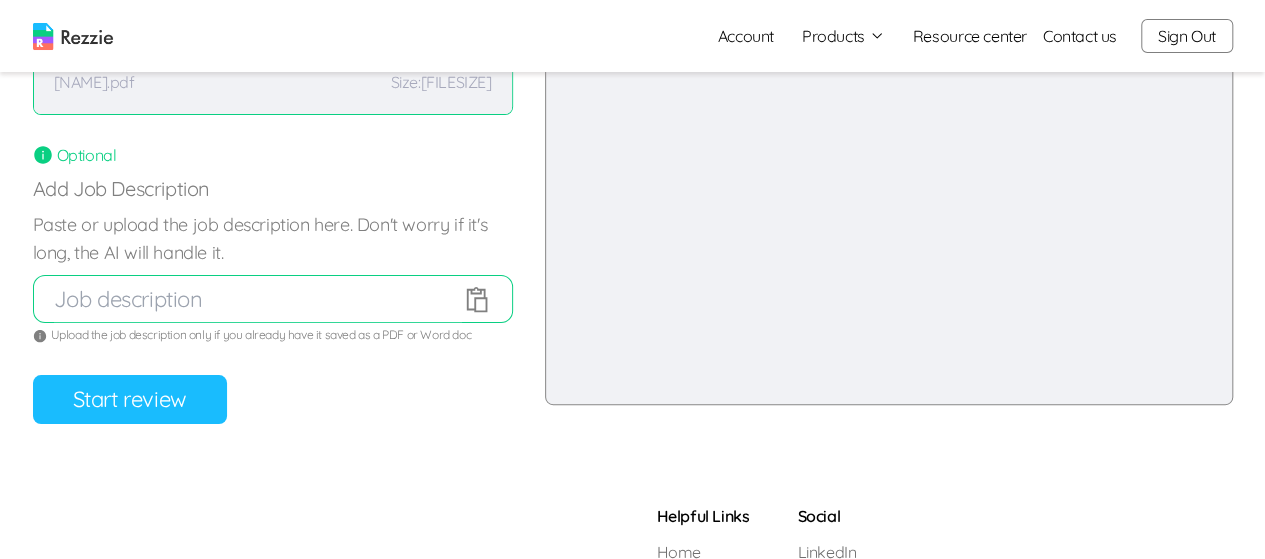 click 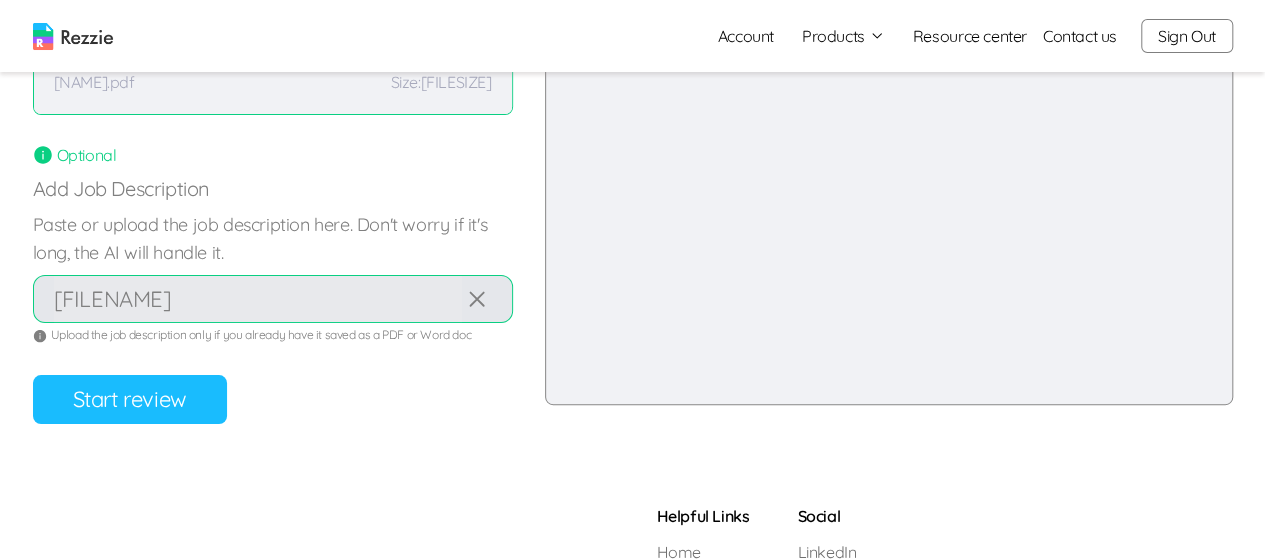 click 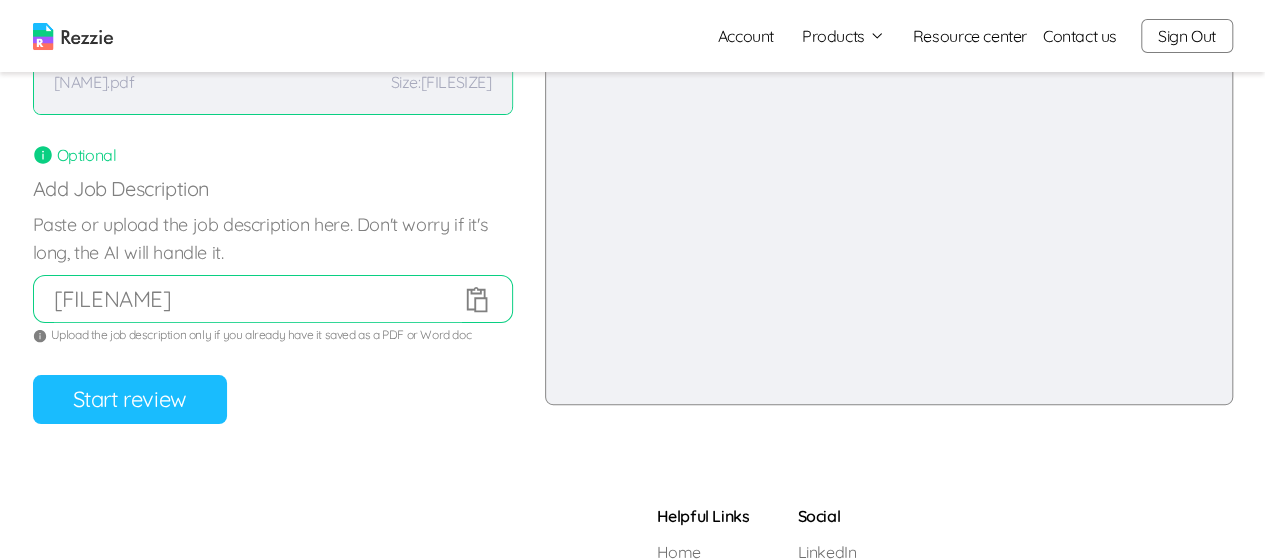 click on "[FILENAME]" at bounding box center [258, 299] 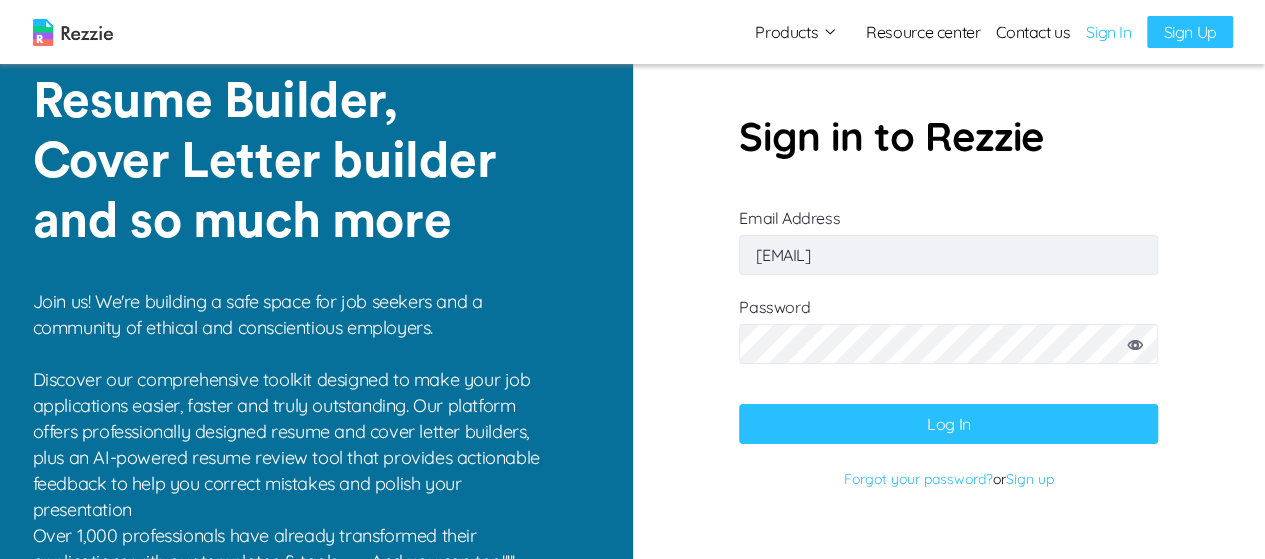 scroll, scrollTop: 0, scrollLeft: 0, axis: both 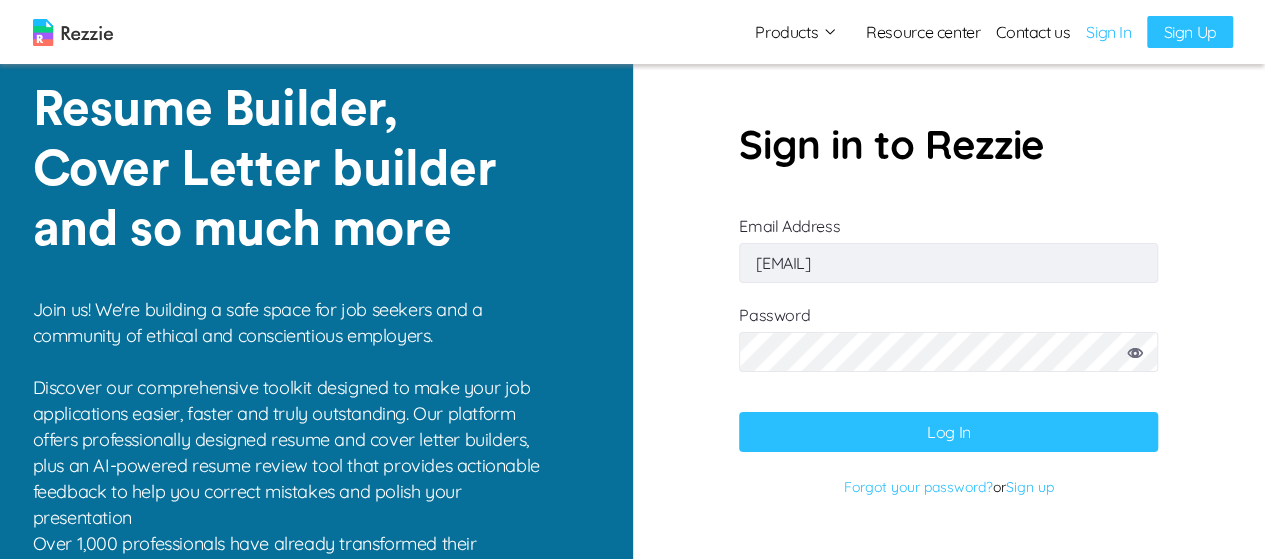 click on "Sign Up" at bounding box center [1189, 32] 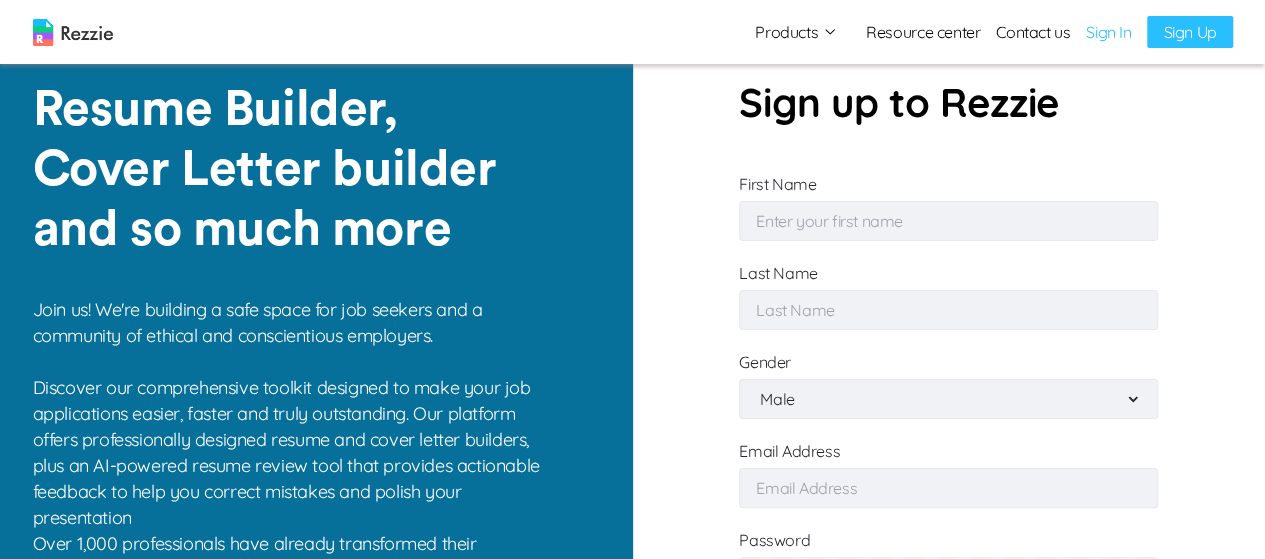 type on "[EMAIL]" 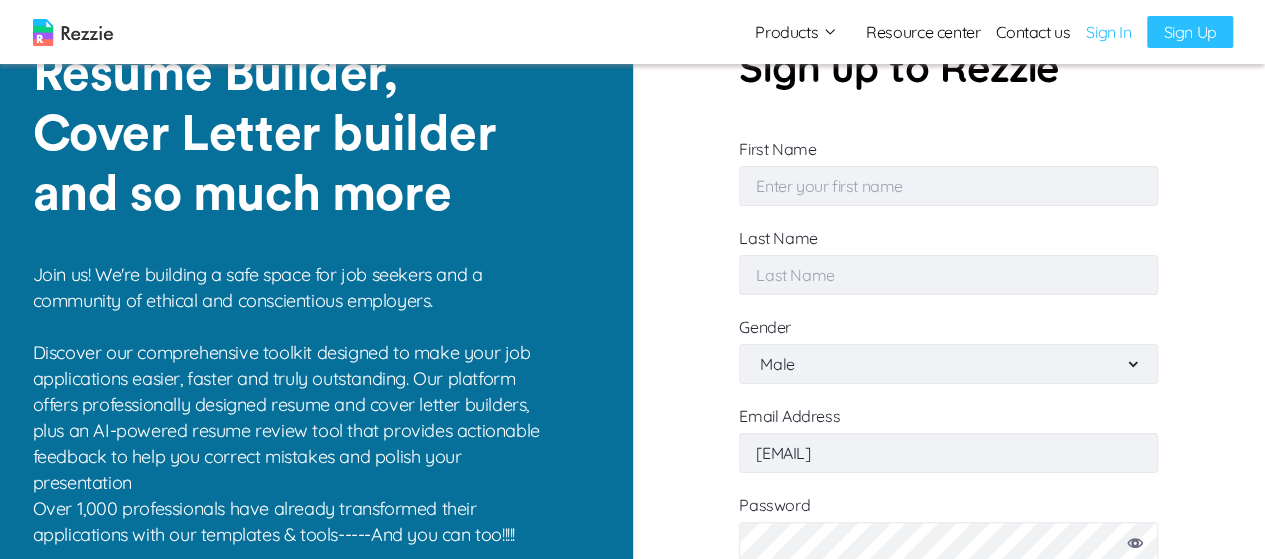 scroll, scrollTop: 0, scrollLeft: 0, axis: both 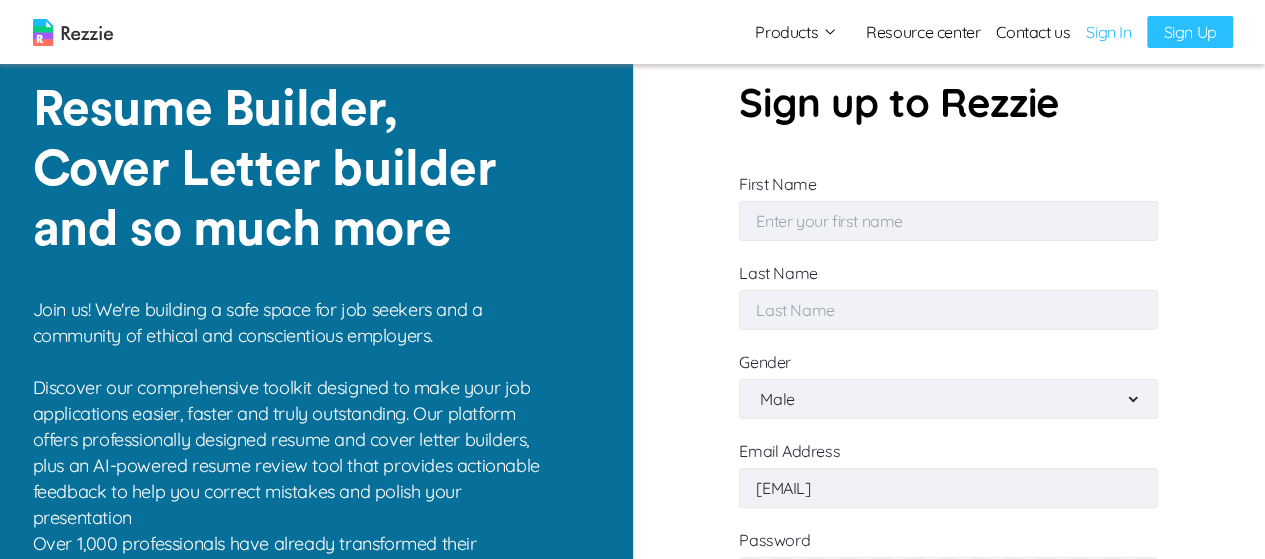 click on "Sign In" at bounding box center (1108, 32) 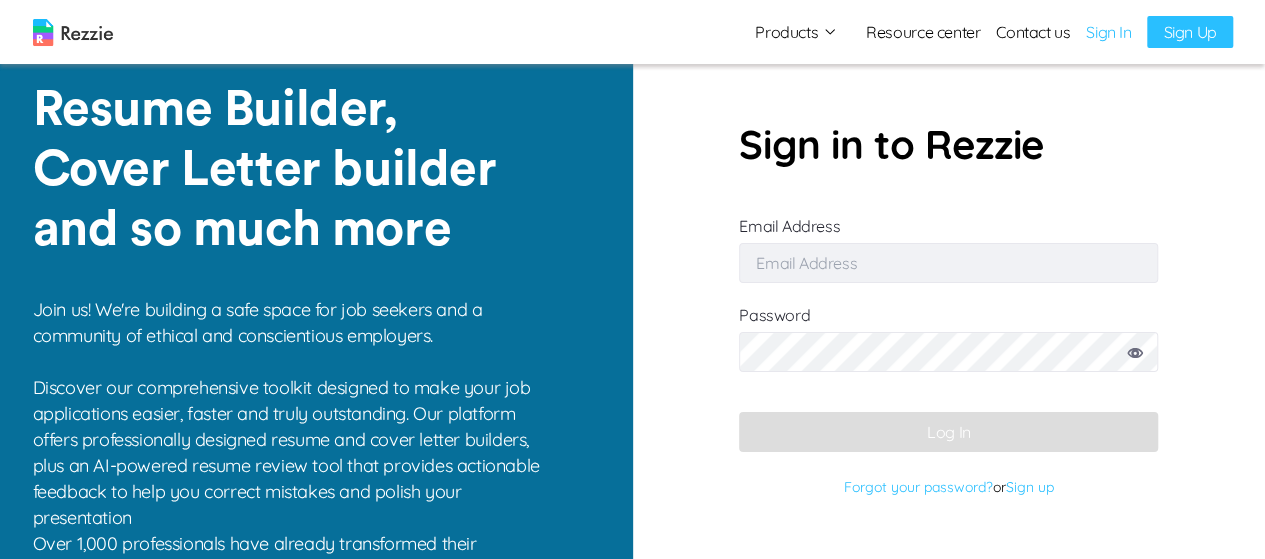 type on "[EMAIL]" 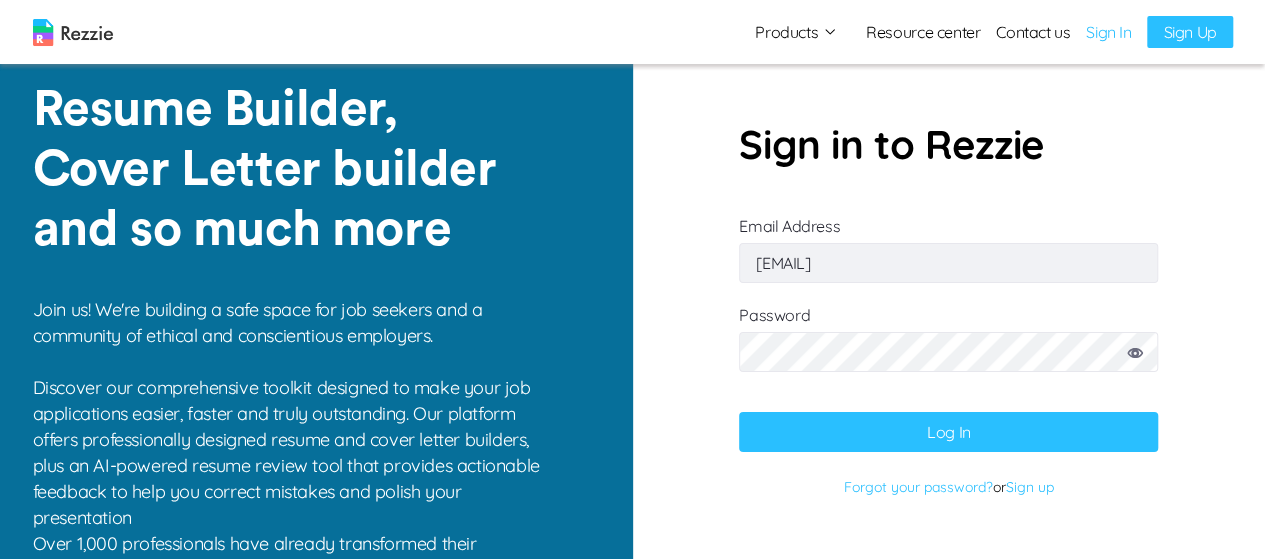 click on "Log In" at bounding box center (948, 432) 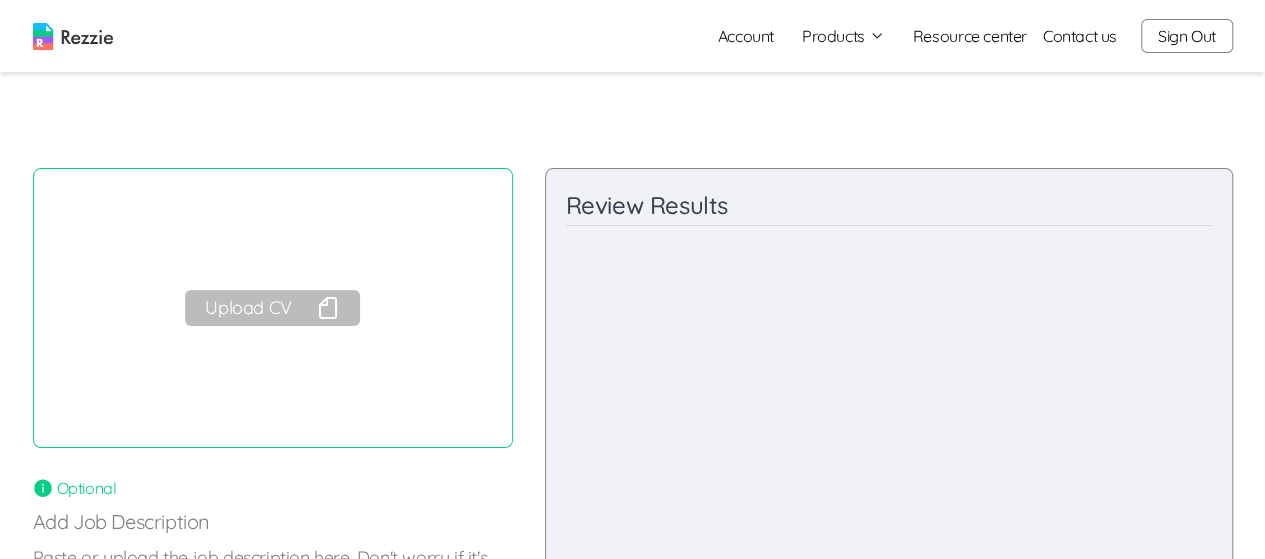 click on "Products" at bounding box center [843, 36] 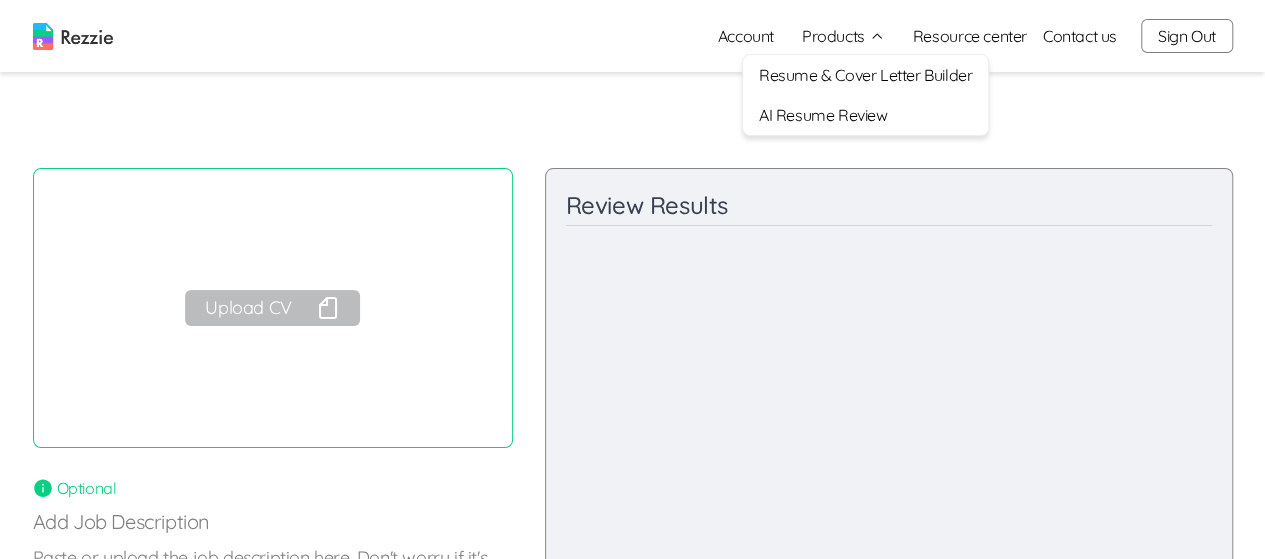 click on "Resume & Cover Letter Builder" at bounding box center [865, 75] 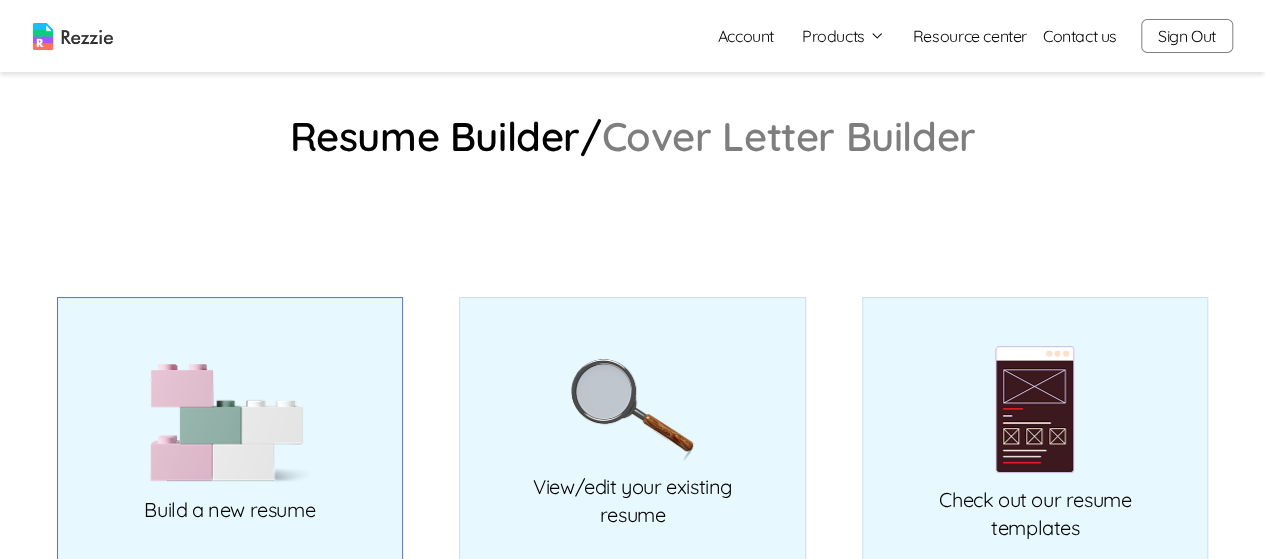 click on "Build a new resume" at bounding box center (230, 437) 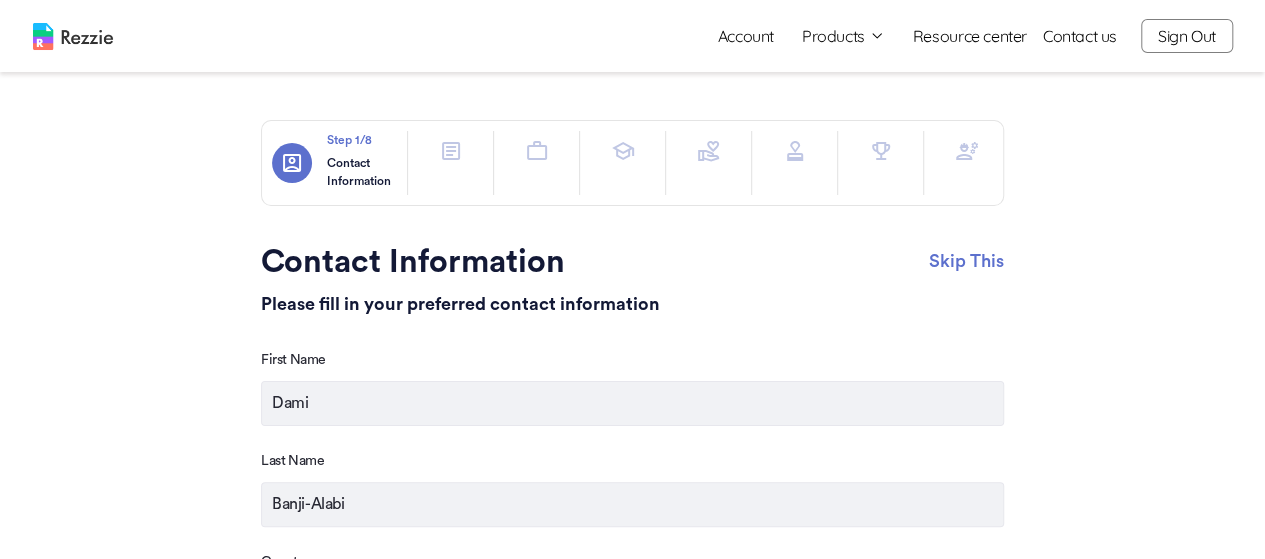 click at bounding box center (967, 151) 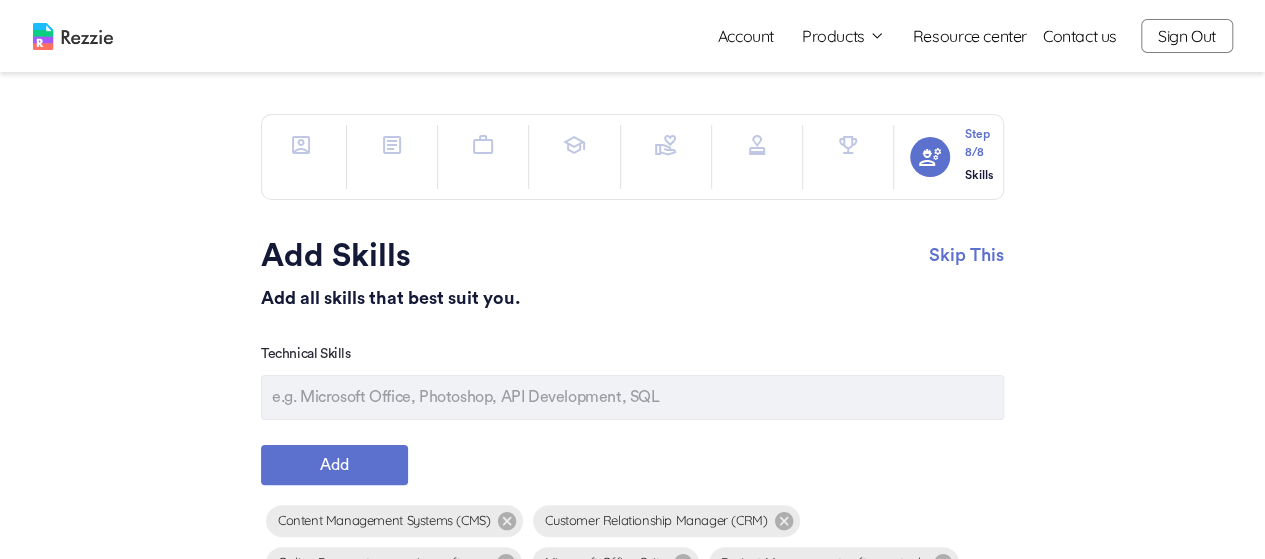 scroll, scrollTop: 0, scrollLeft: 0, axis: both 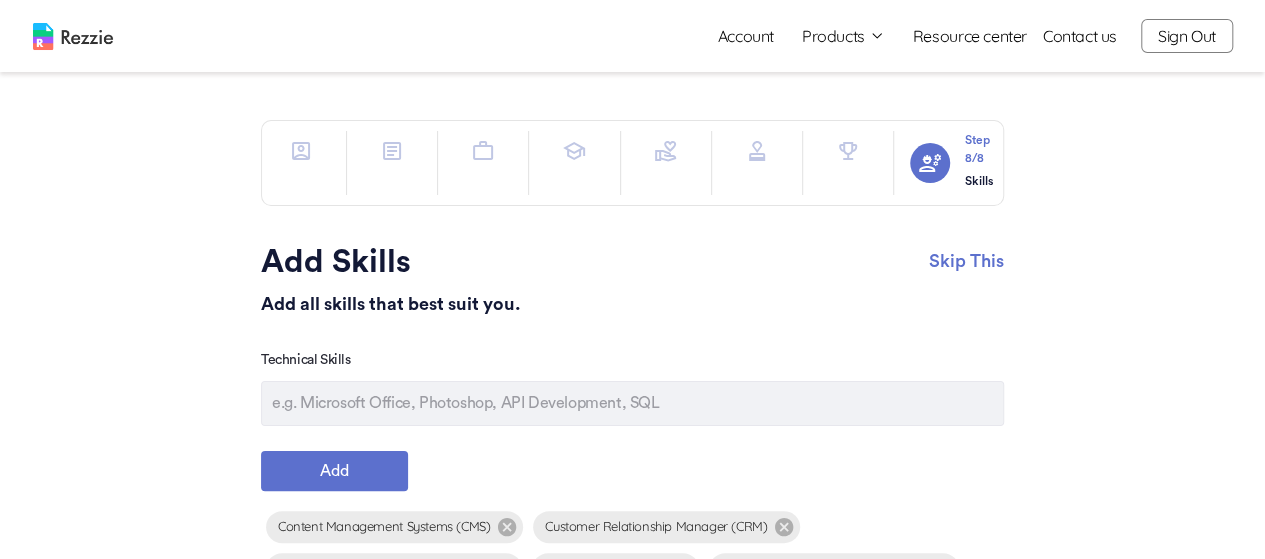 click on "Products" at bounding box center (843, 36) 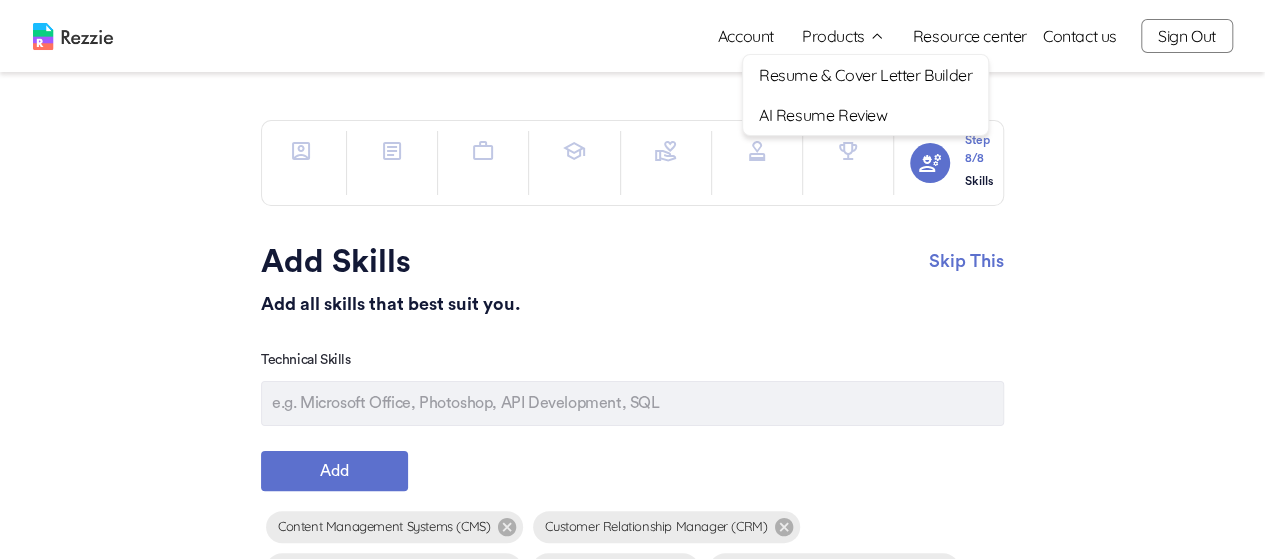 click on "Resume & Cover Letter Builder" at bounding box center (865, 75) 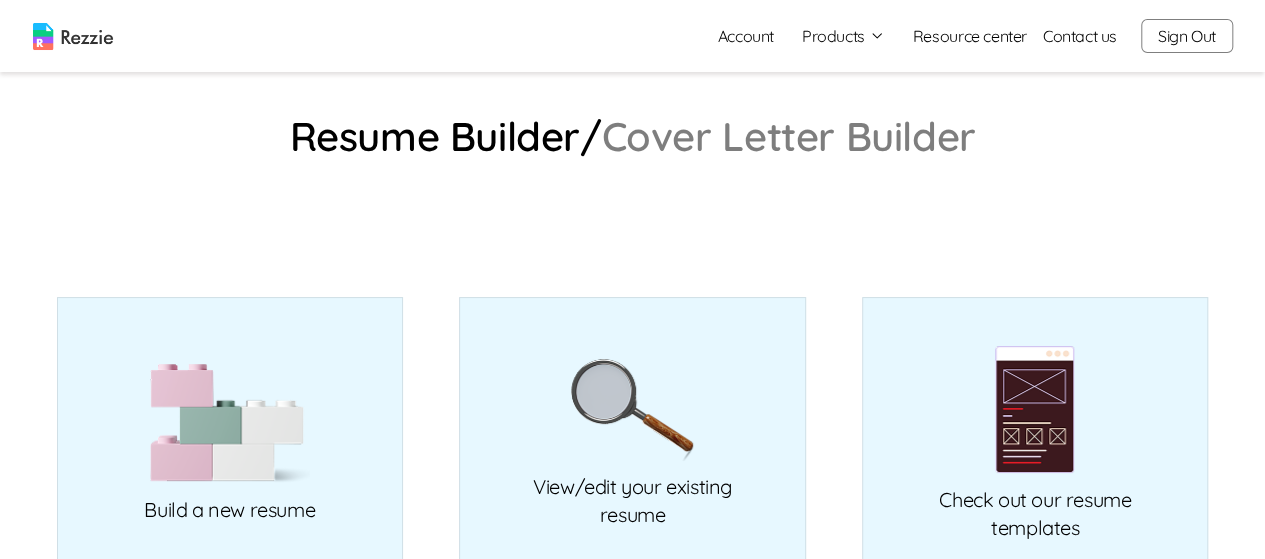 click on "Cover Letter Builder" at bounding box center [789, 136] 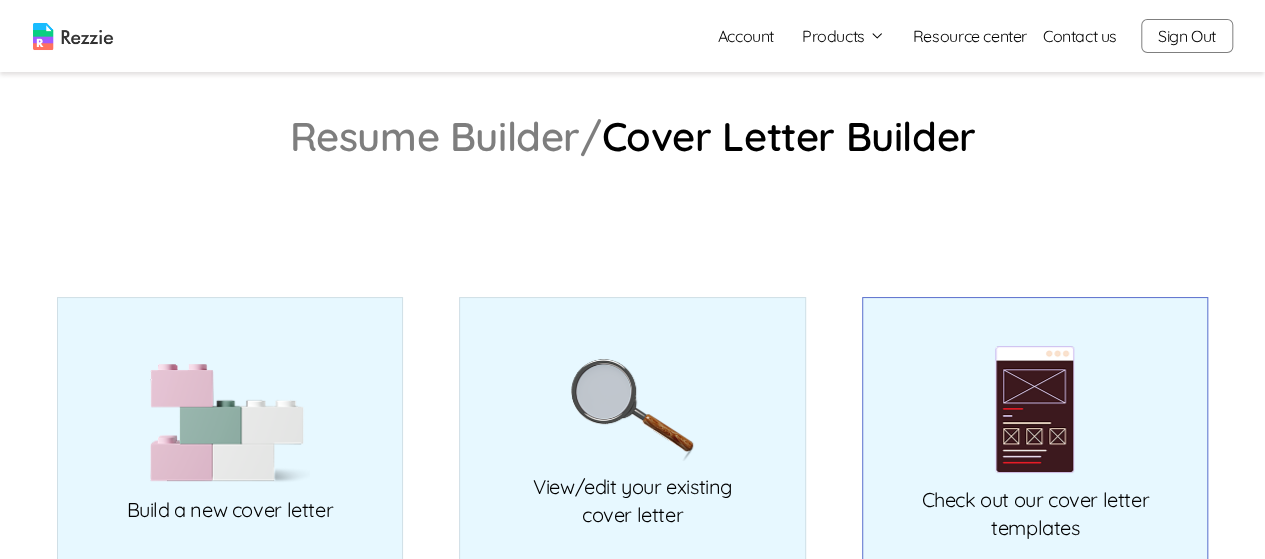 click on "Check out our cover letter  templates" at bounding box center (1035, 437) 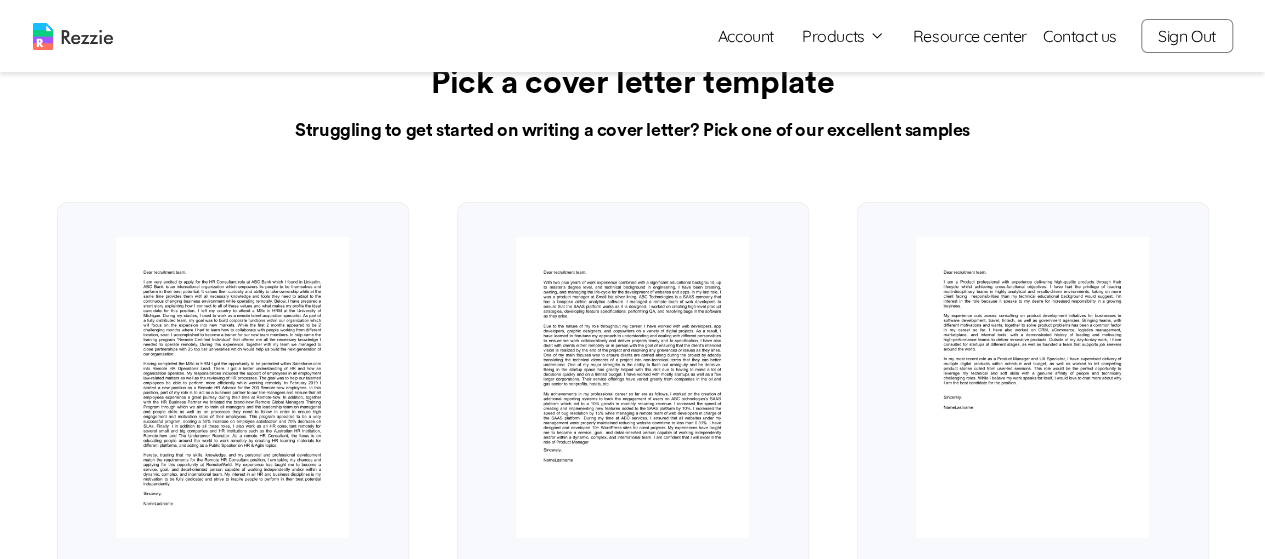 scroll, scrollTop: 50, scrollLeft: 0, axis: vertical 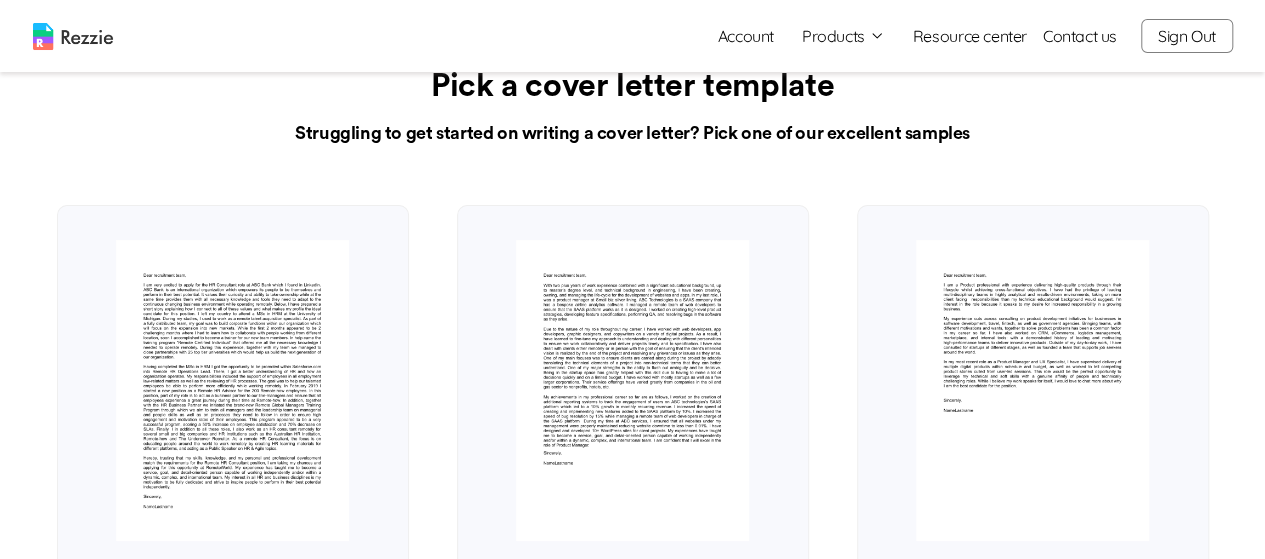 click on "Products" at bounding box center [843, 36] 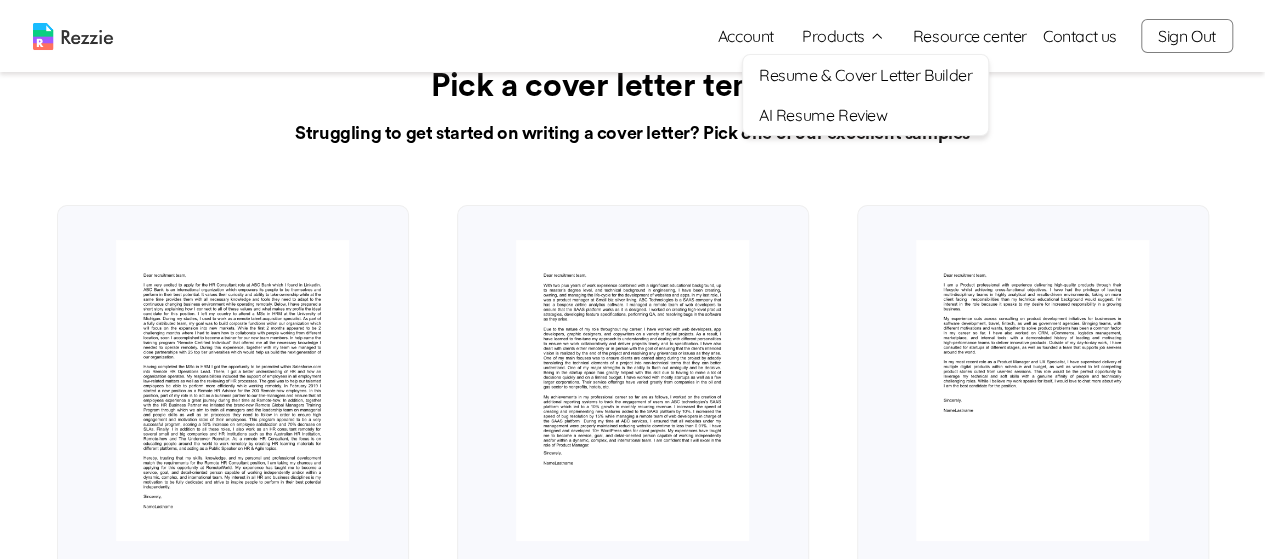 click on "Resume & Cover Letter Builder" at bounding box center (865, 75) 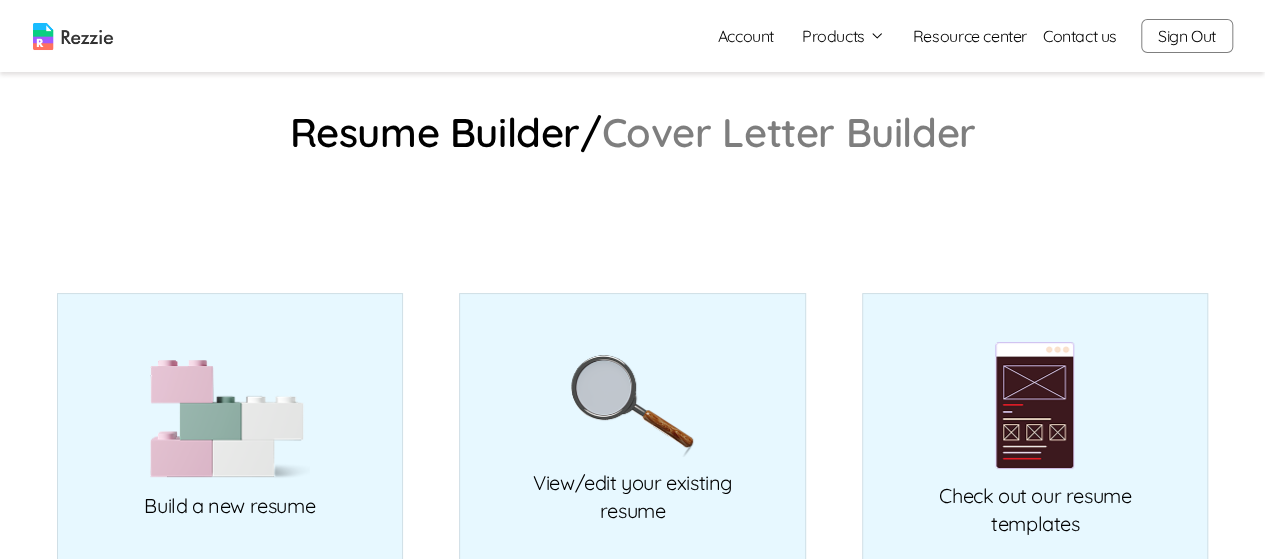 scroll, scrollTop: 0, scrollLeft: 0, axis: both 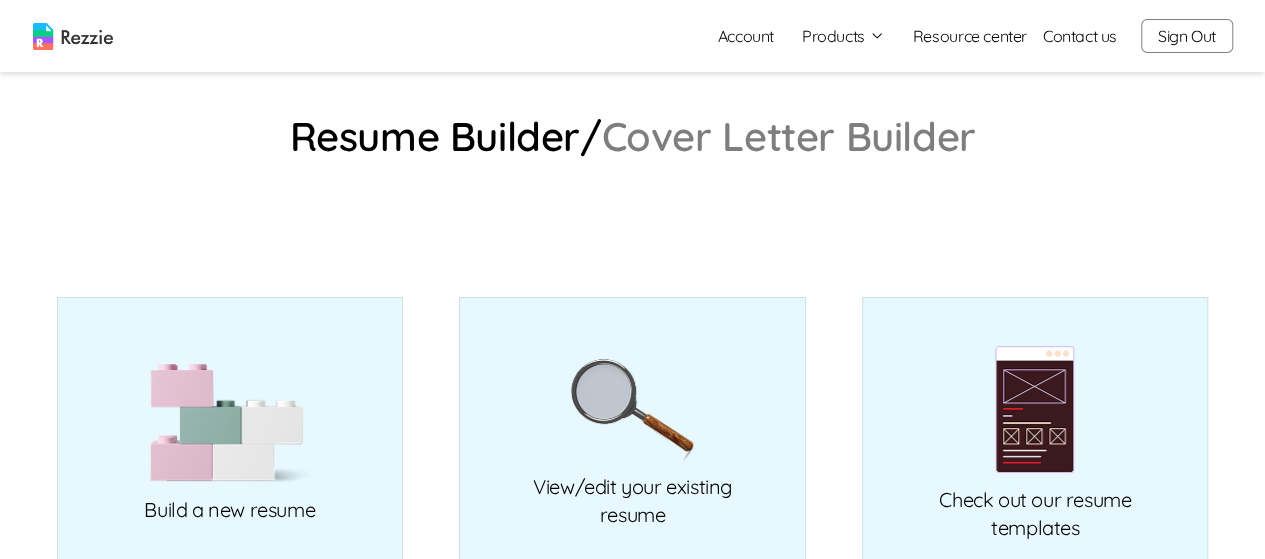 click on "Cover Letter Builder" at bounding box center [789, 136] 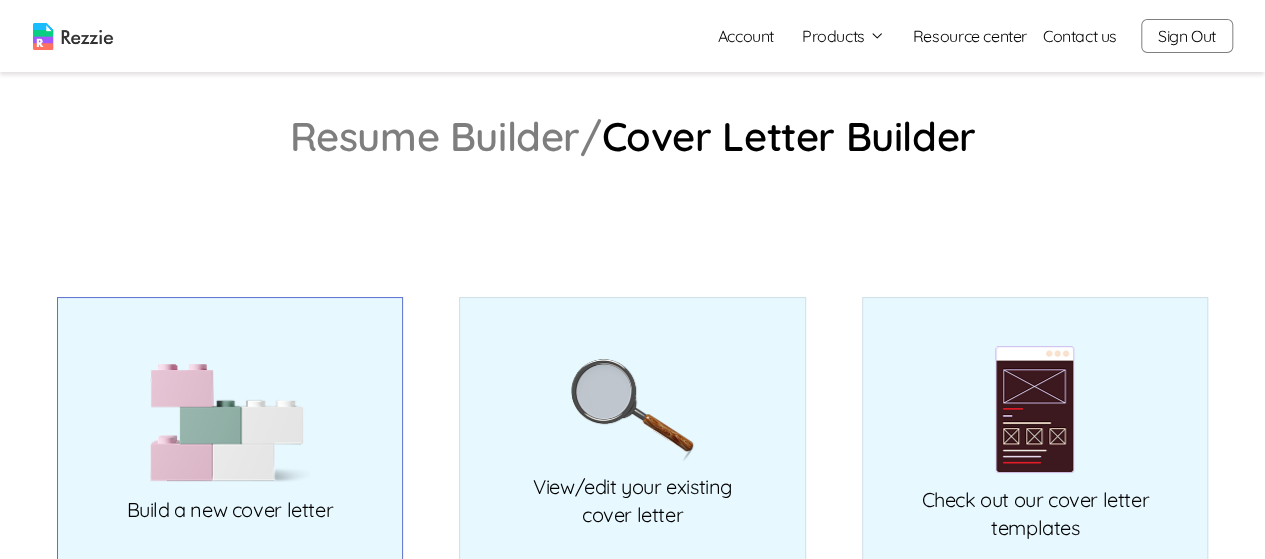 click on "Build a new cover letter" at bounding box center [230, 437] 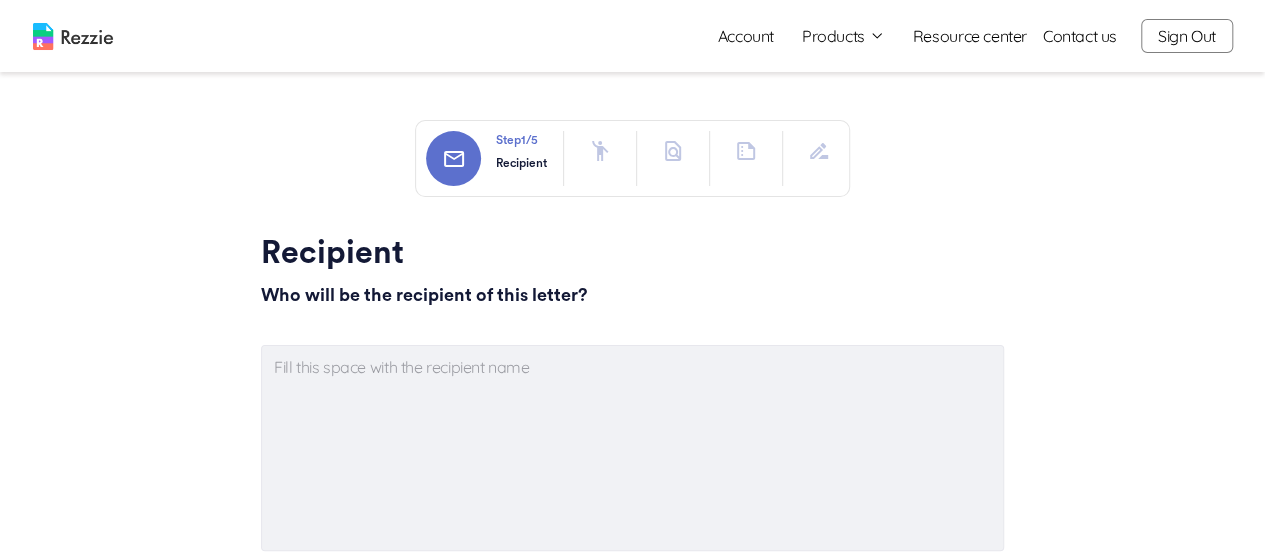 type on "x" 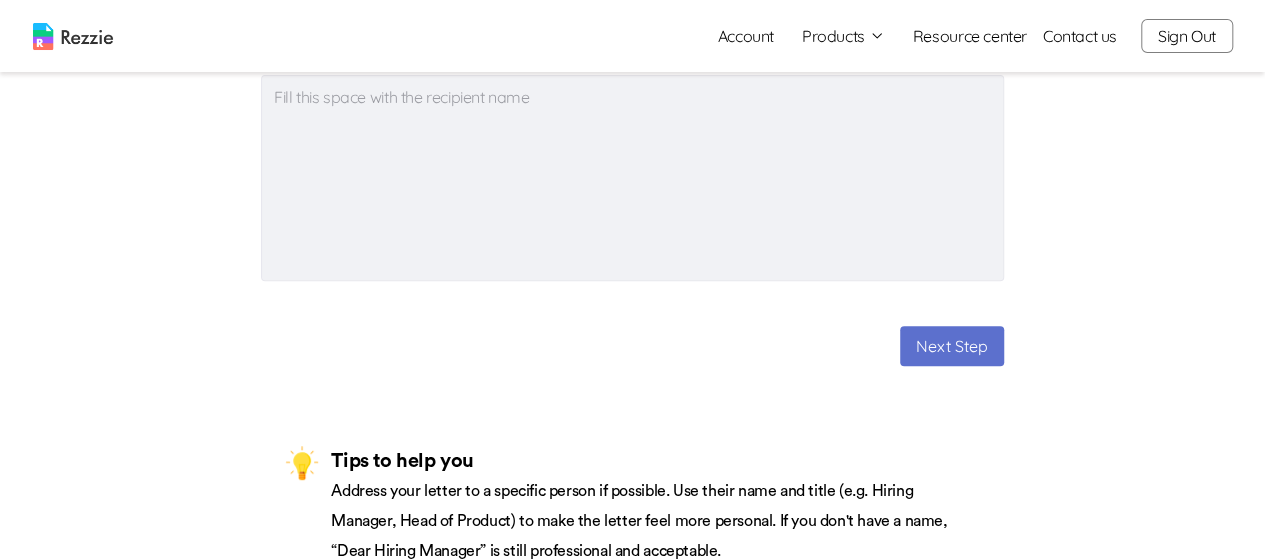 scroll, scrollTop: 299, scrollLeft: 0, axis: vertical 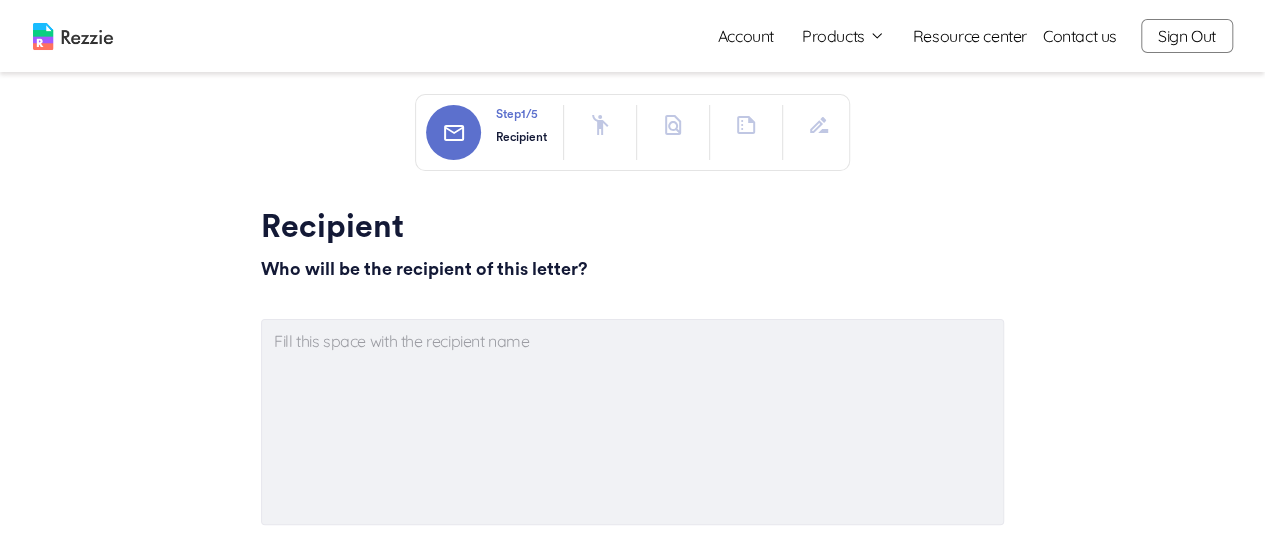 click 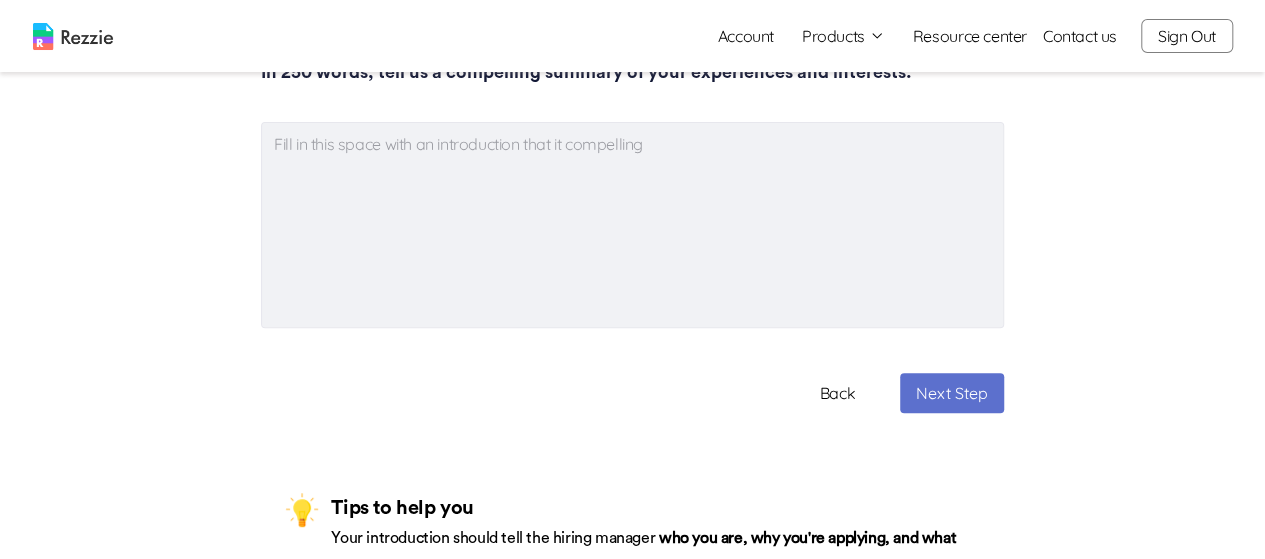 scroll, scrollTop: 0, scrollLeft: 0, axis: both 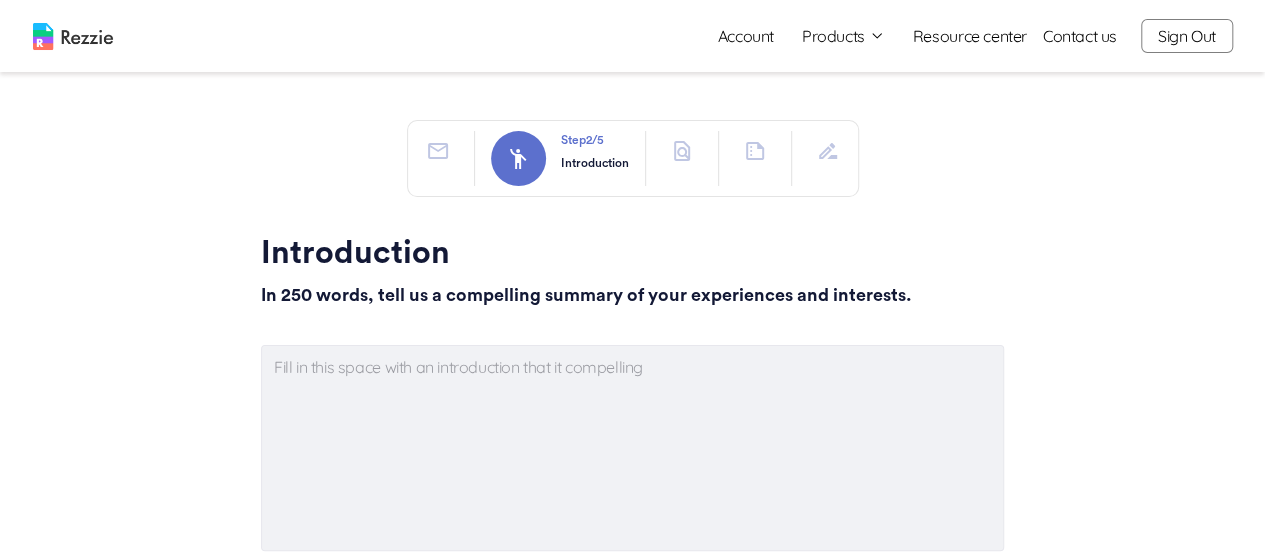 click at bounding box center [682, 151] 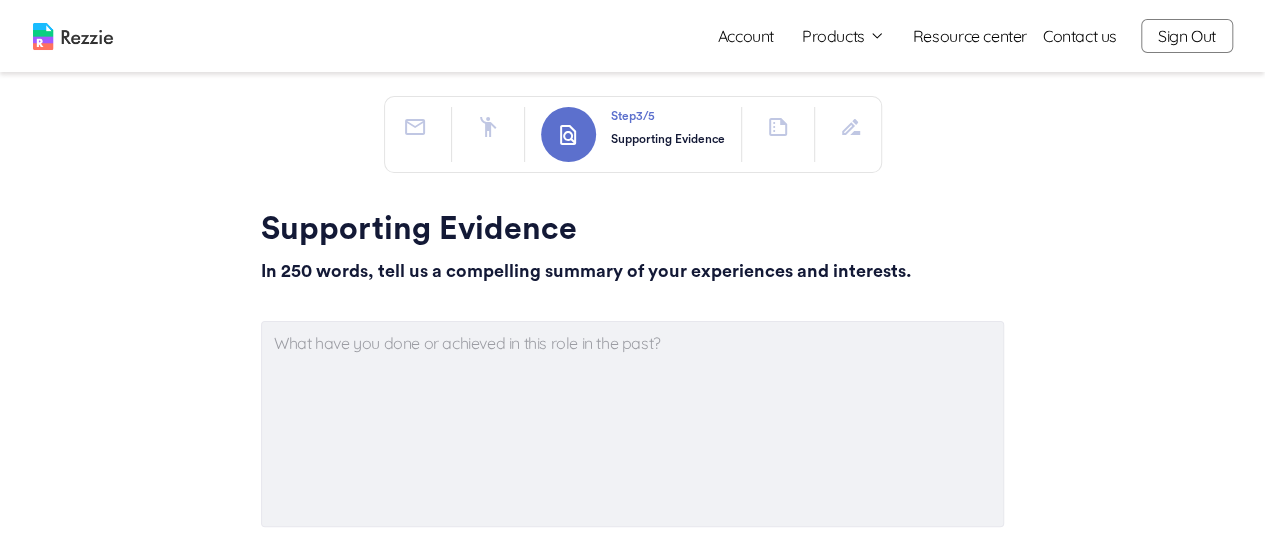 scroll, scrollTop: 0, scrollLeft: 0, axis: both 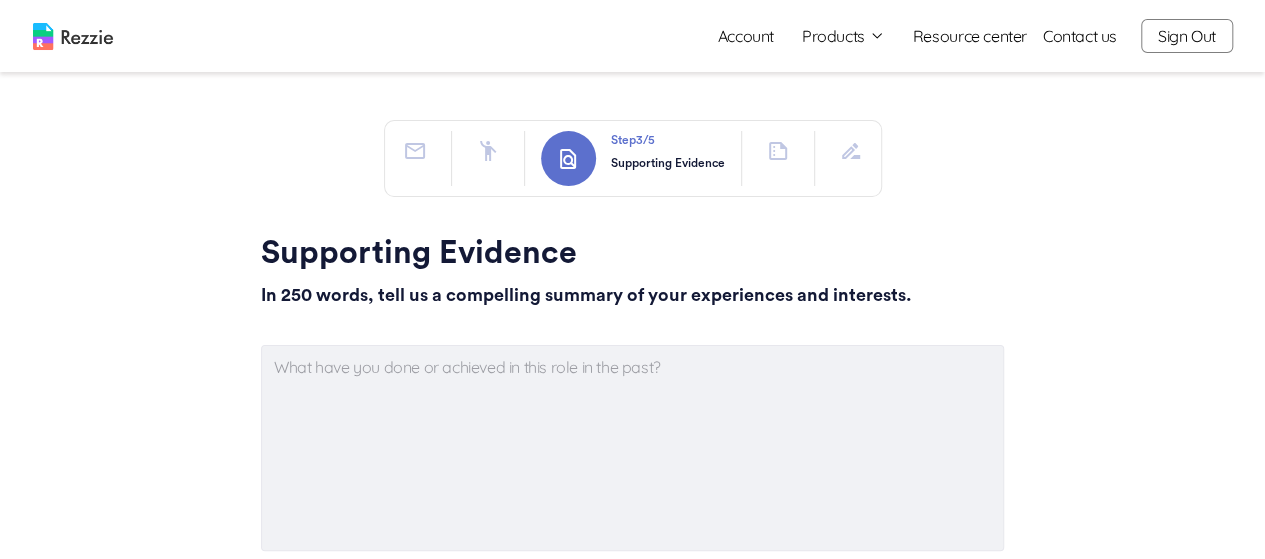 click at bounding box center [778, 151] 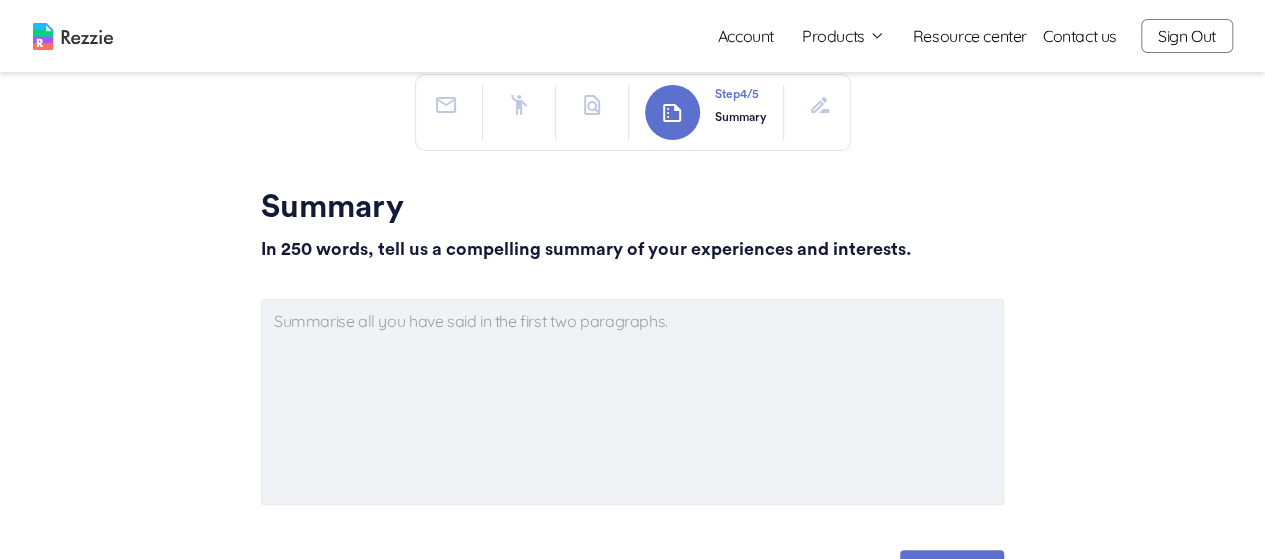 scroll, scrollTop: 0, scrollLeft: 0, axis: both 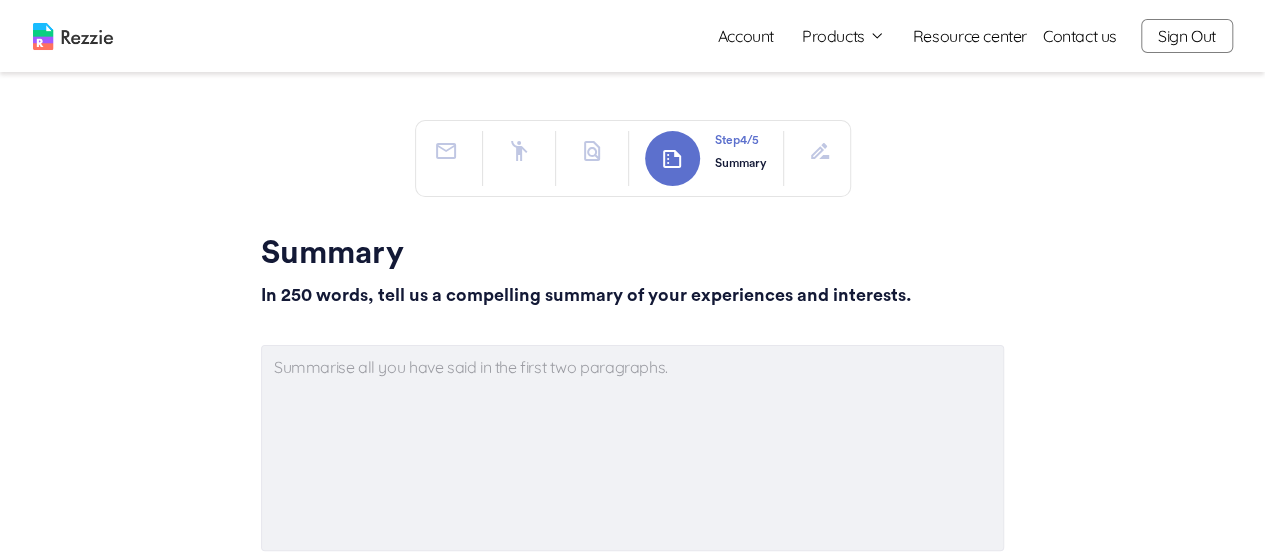 click 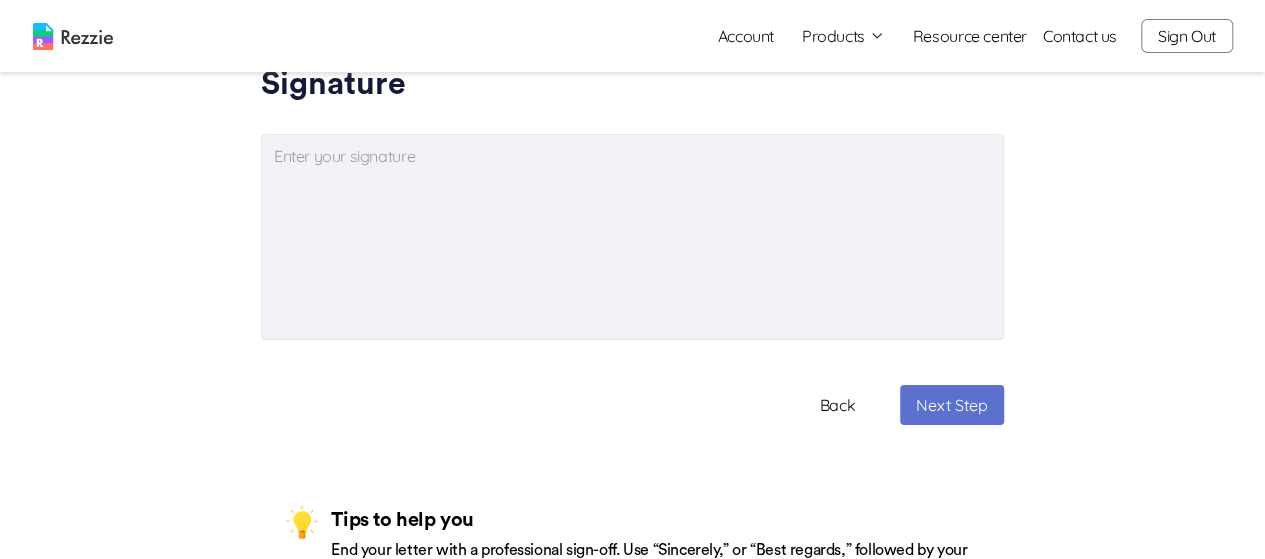 scroll, scrollTop: 0, scrollLeft: 0, axis: both 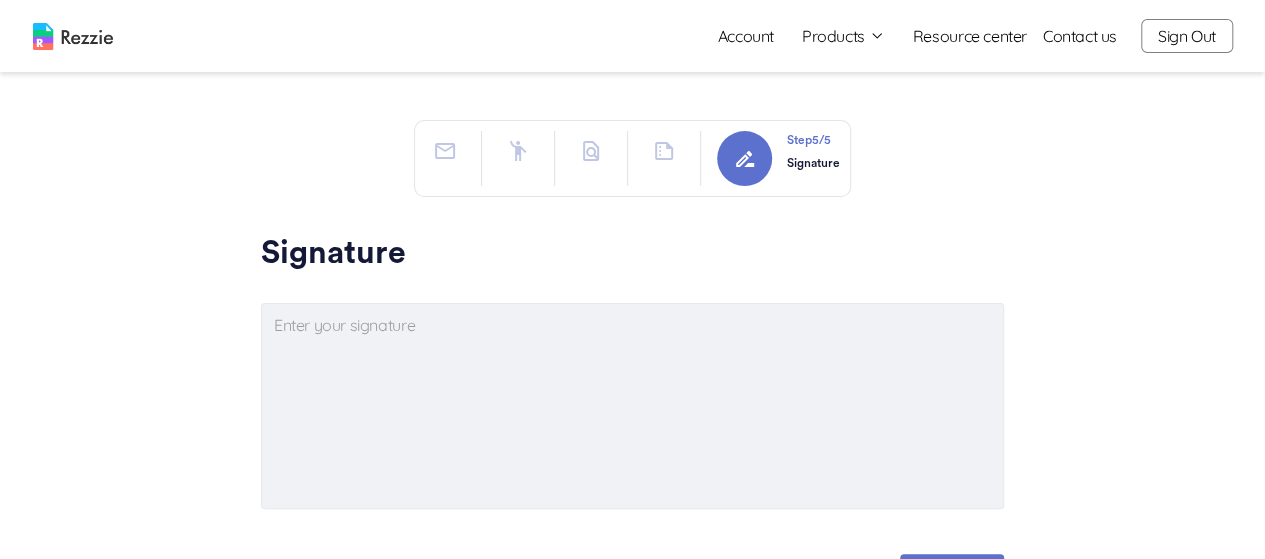 click on "Products" at bounding box center [843, 36] 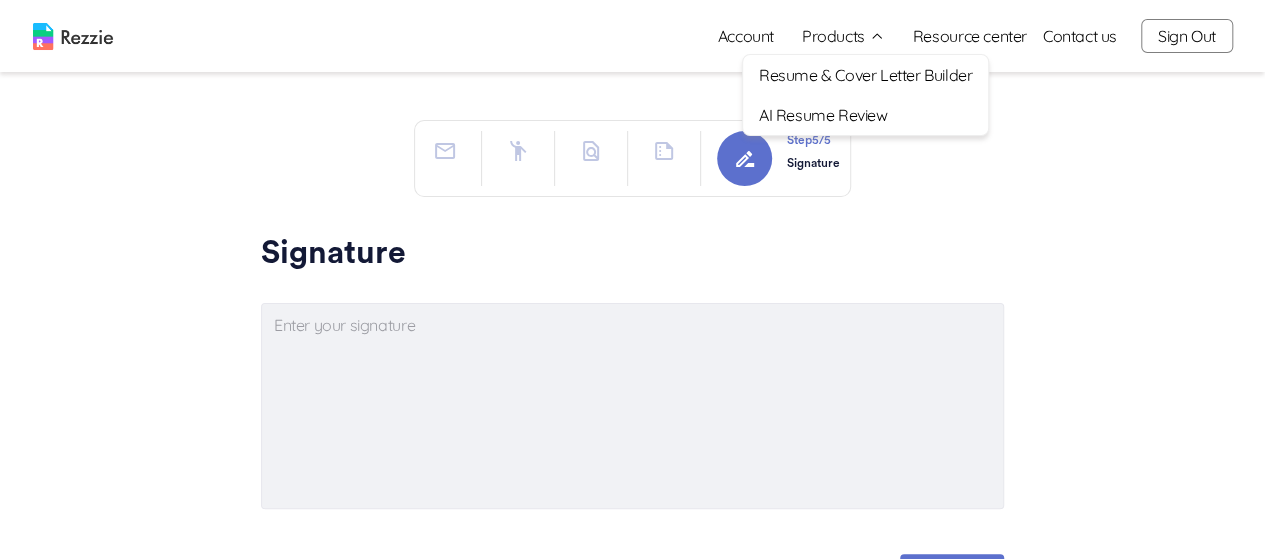 click on "Resume & Cover Letter Builder" at bounding box center [865, 75] 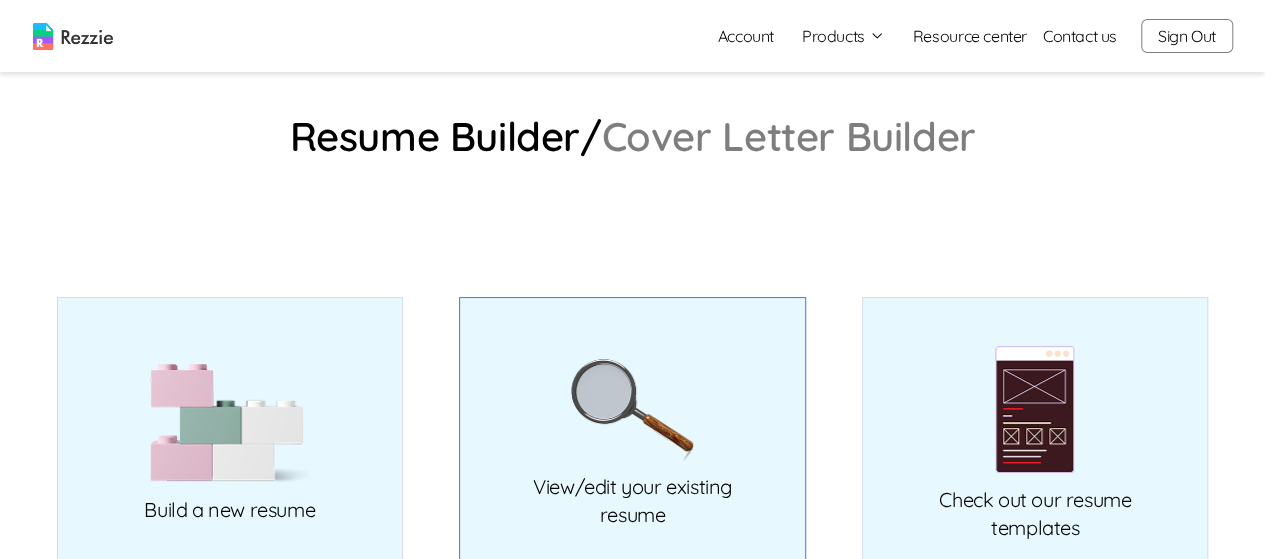 click on "View/edit your existing   resume" at bounding box center (632, 437) 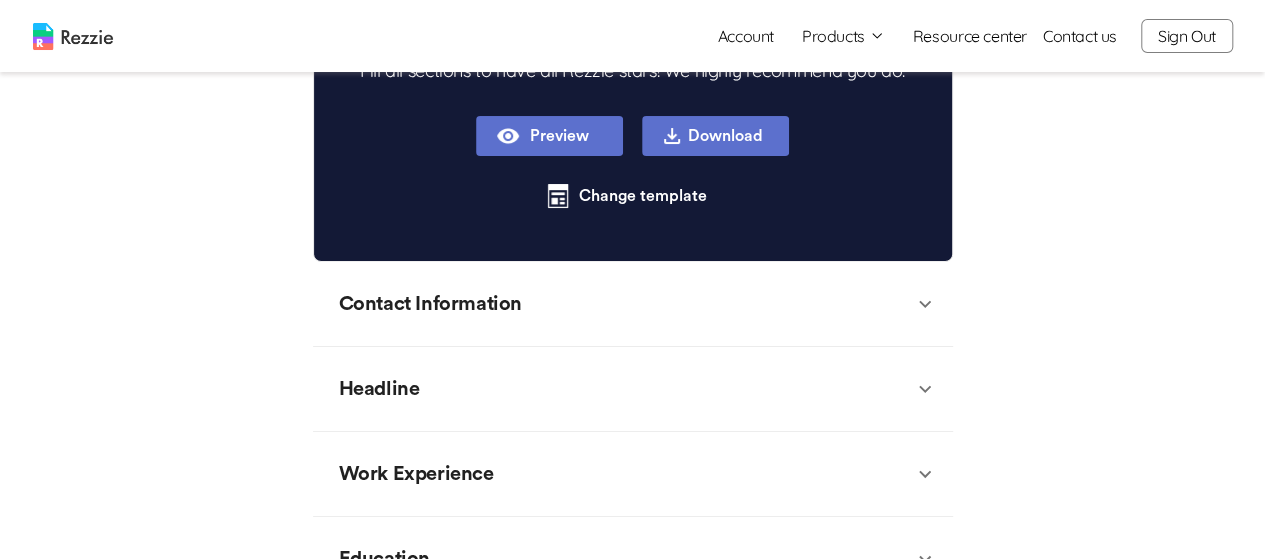scroll, scrollTop: 307, scrollLeft: 0, axis: vertical 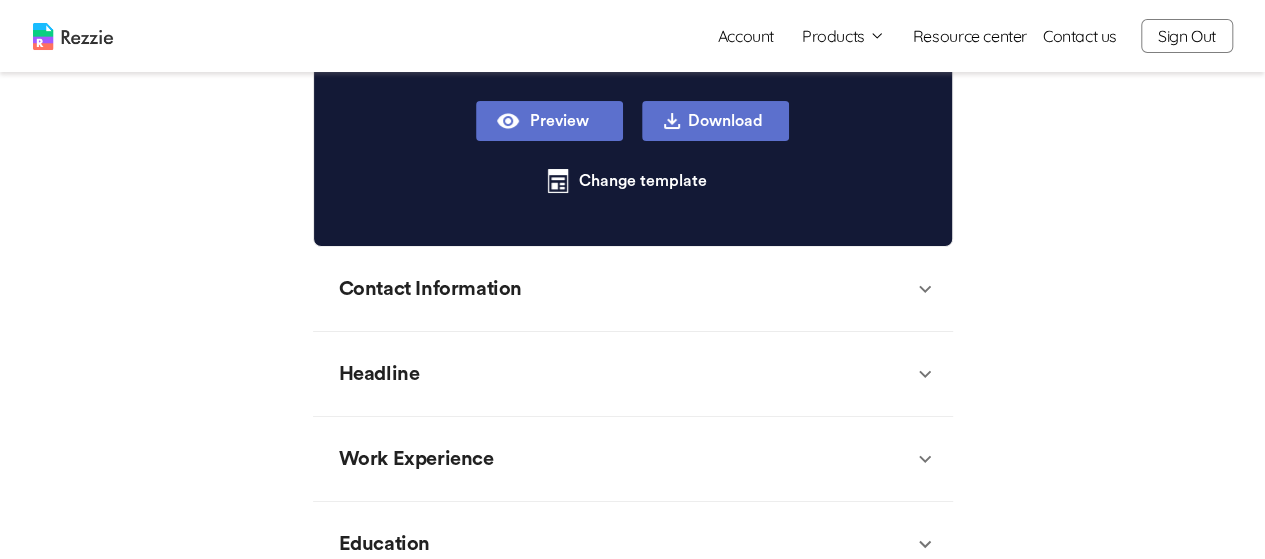type on "x" 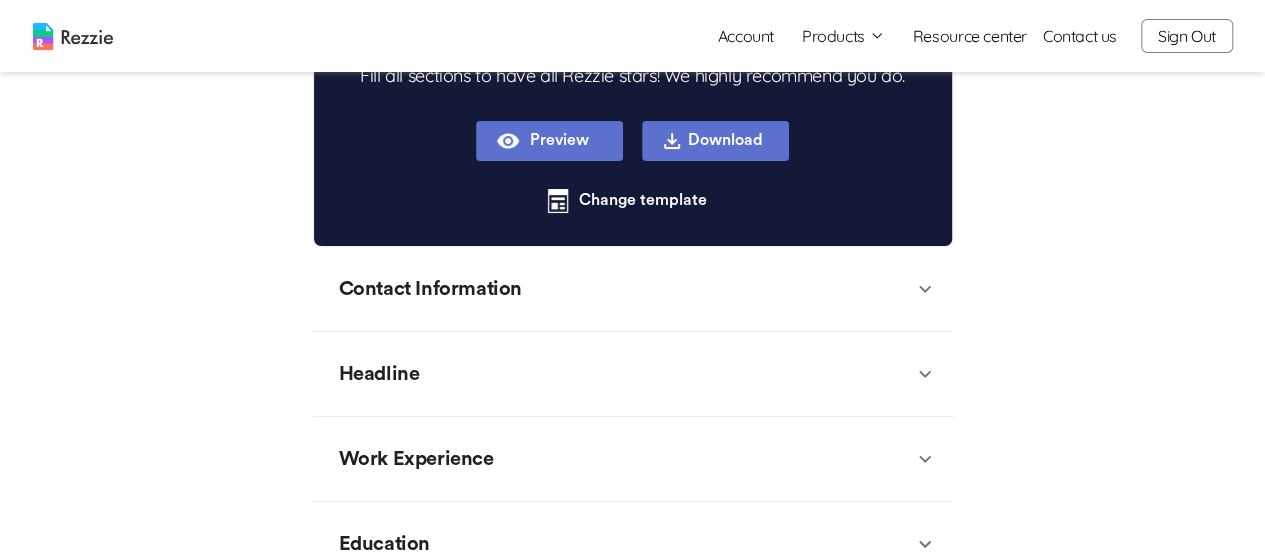 type on "x" 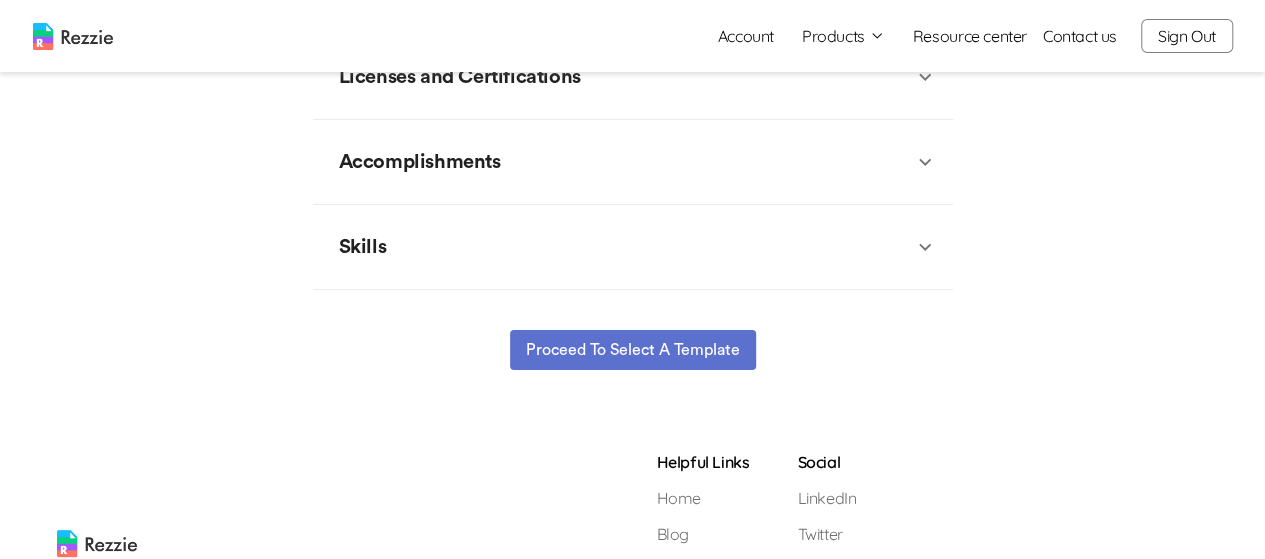 click on "Proceed to select a template" at bounding box center [633, 350] 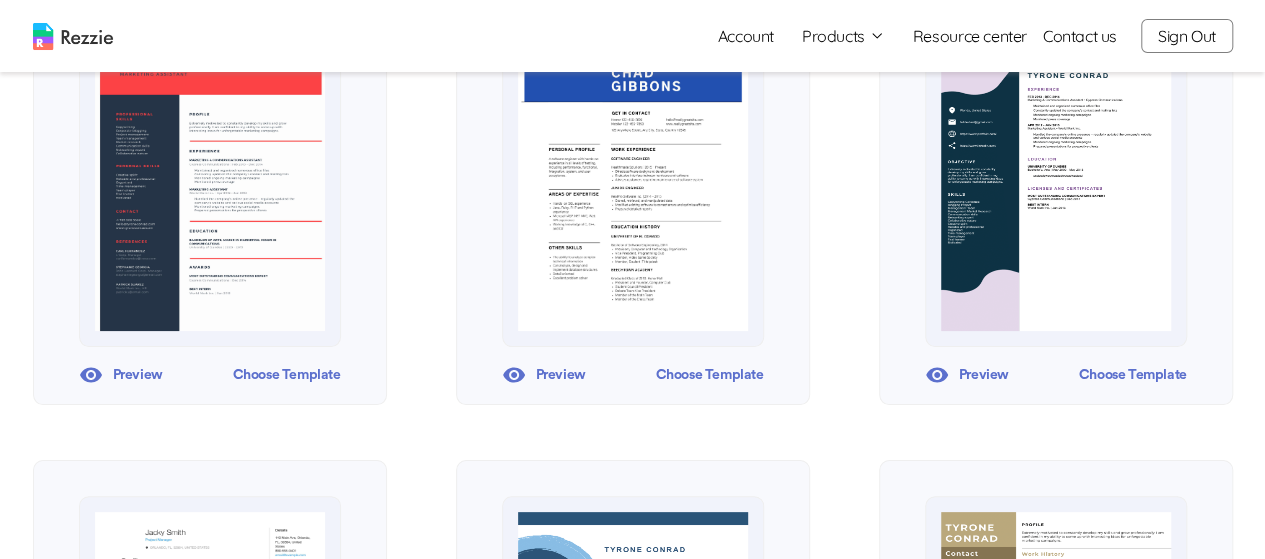 scroll, scrollTop: 0, scrollLeft: 0, axis: both 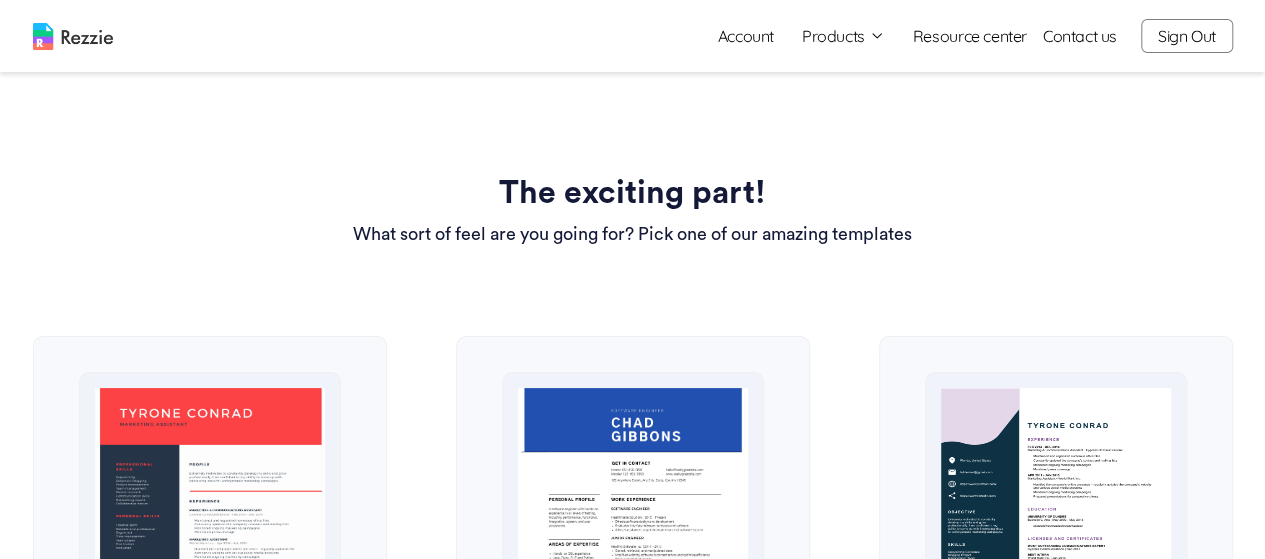click on "Sign Out" at bounding box center [1187, 36] 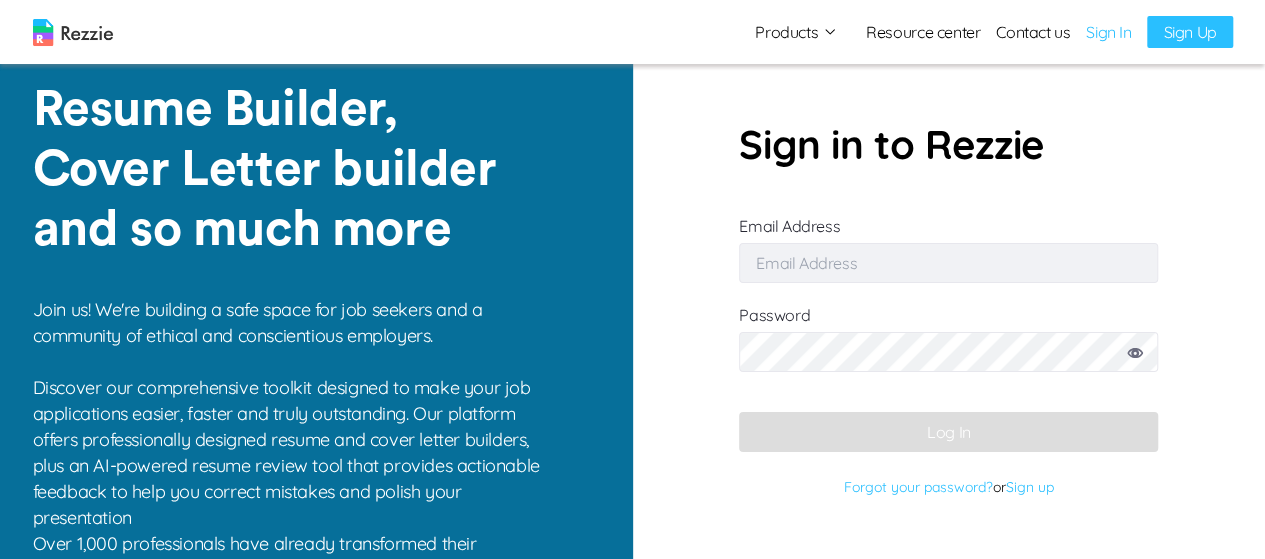 type on "[EMAIL]" 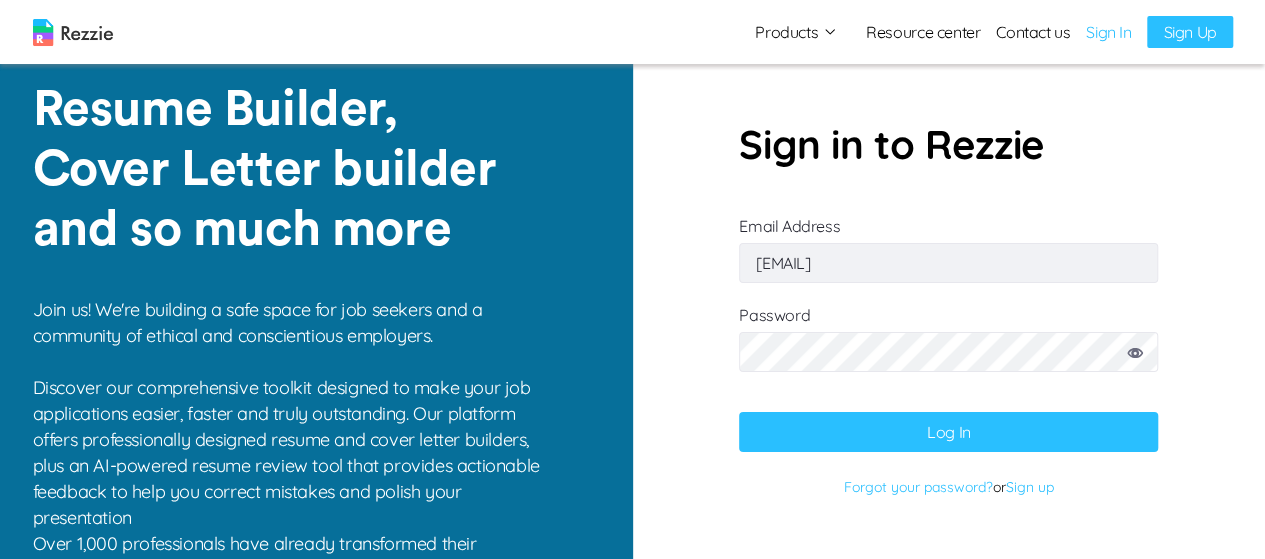 click at bounding box center (73, 32) 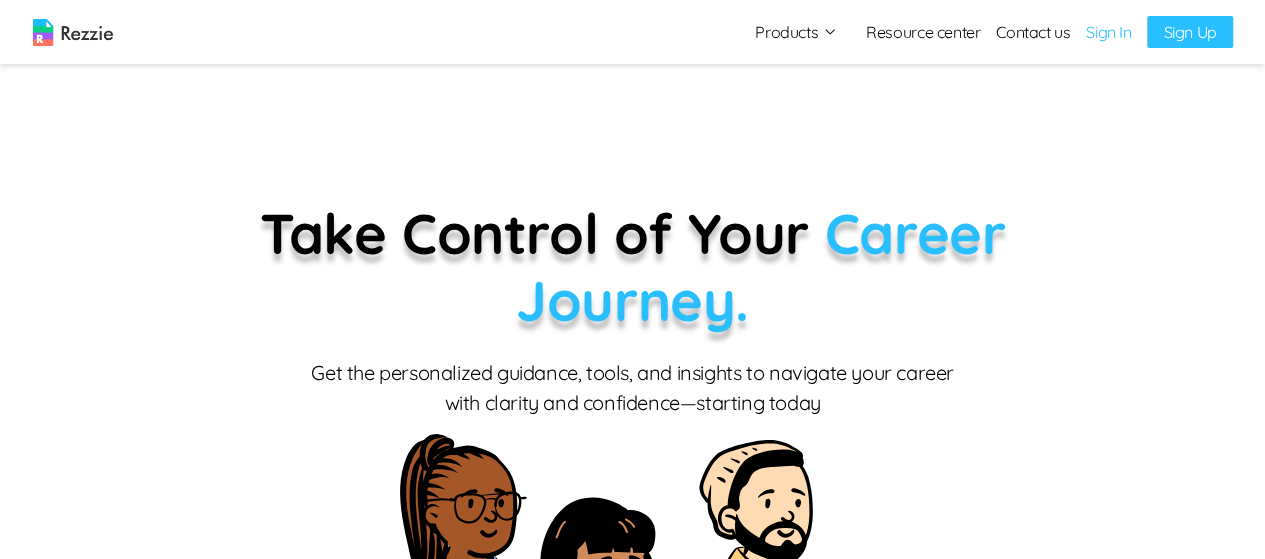 click on "Sign In" at bounding box center [1108, 32] 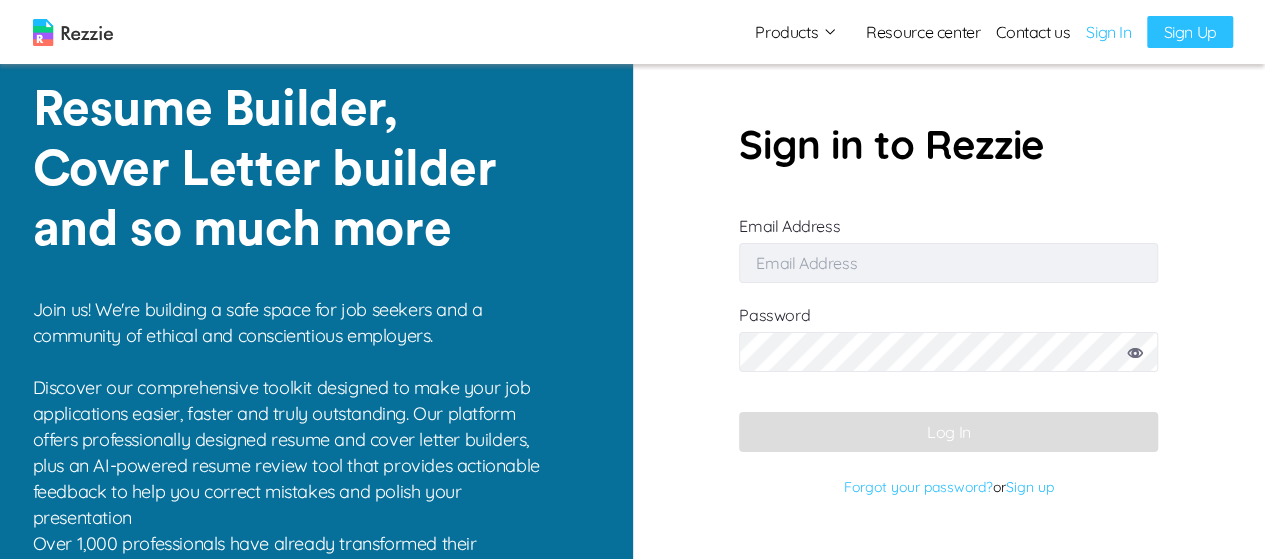 type on "[EMAIL]" 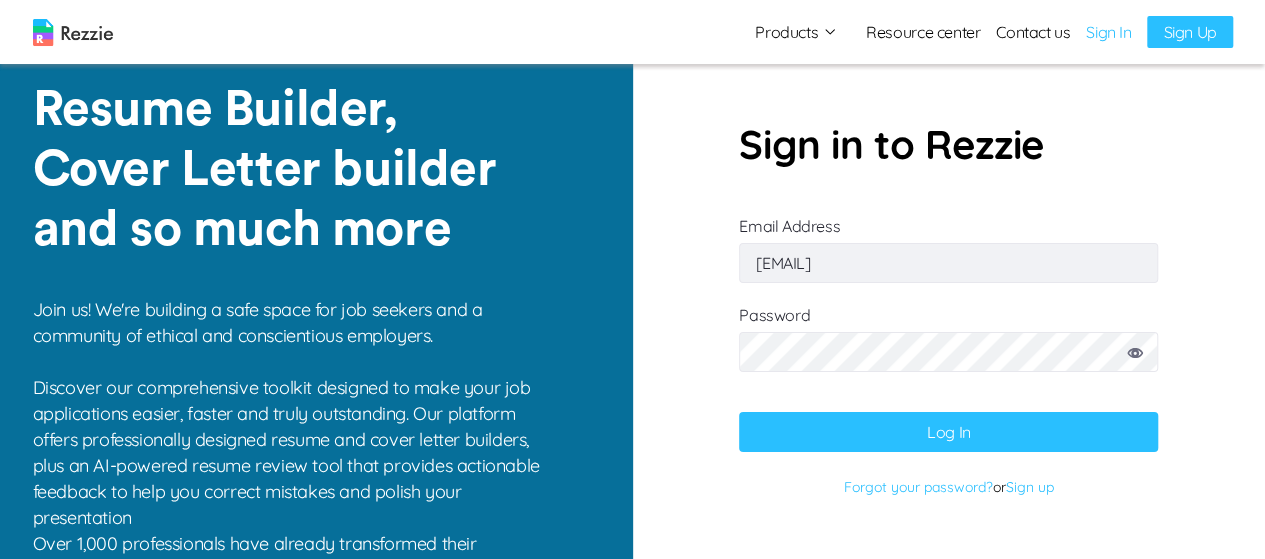 click on "Log In" at bounding box center [948, 432] 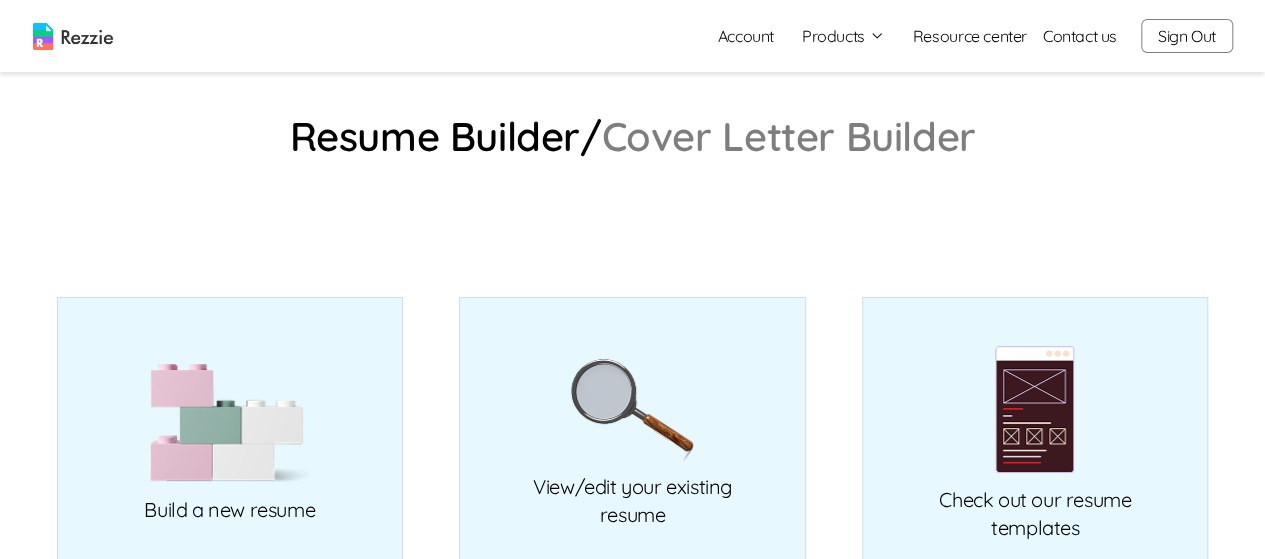 click on "Products" at bounding box center [843, 36] 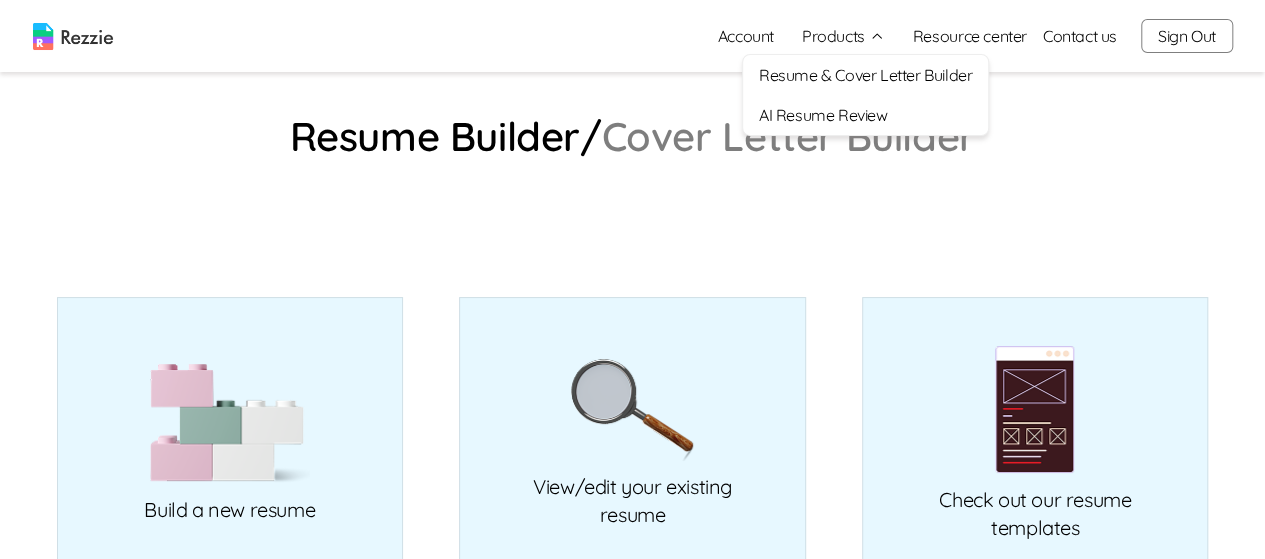 click on "Resume Builder/    Cover Letter Builder Build a new resume Upload resume View/edit your existing   resume Check out our resume   templates" at bounding box center (633, 380) 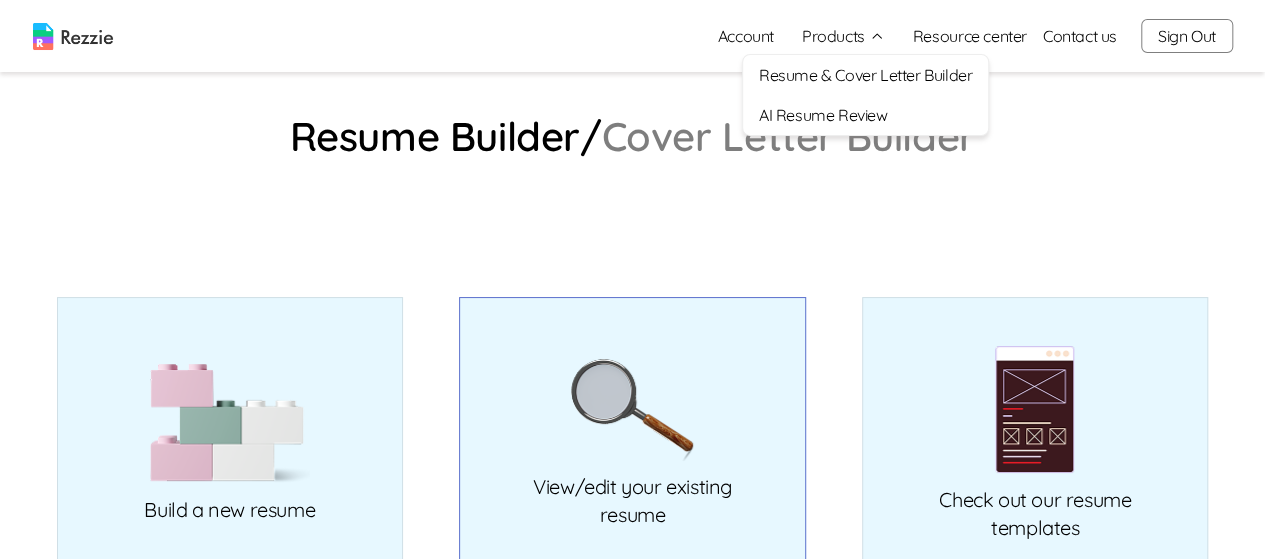 click on "View/edit your existing   resume" at bounding box center (632, 437) 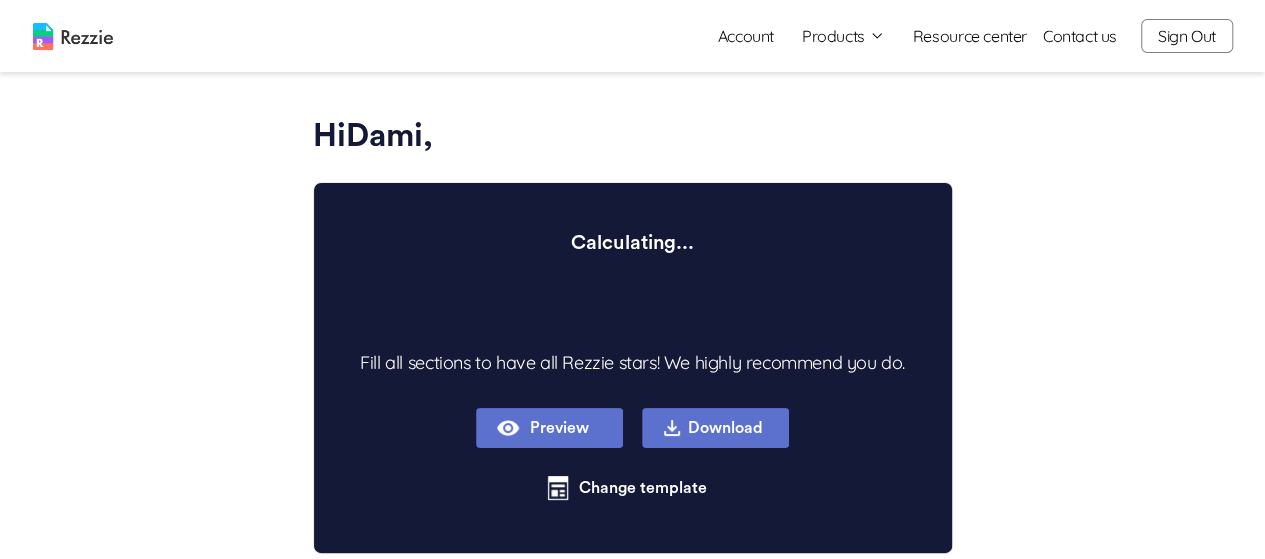 click on "Products" at bounding box center (843, 36) 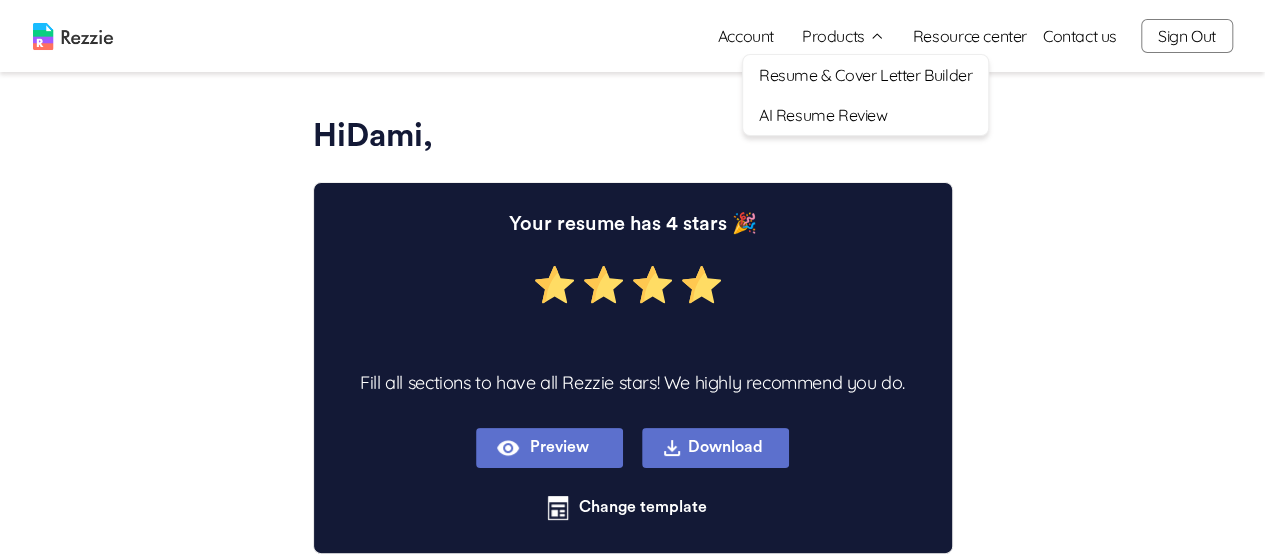 click on "Products" at bounding box center [843, 36] 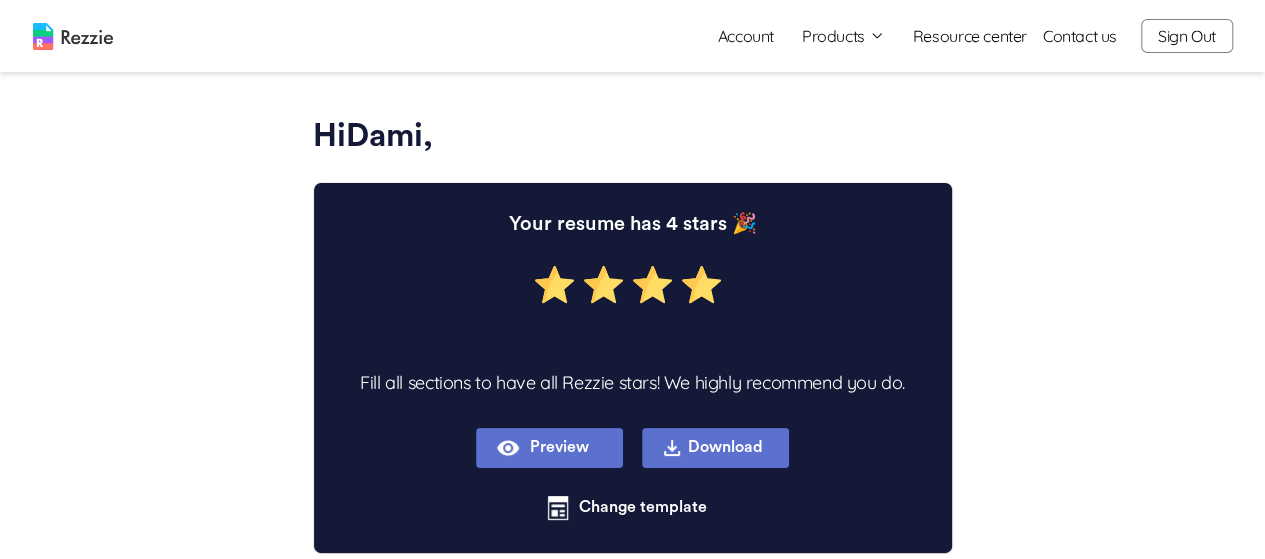 click on "Products" at bounding box center [843, 36] 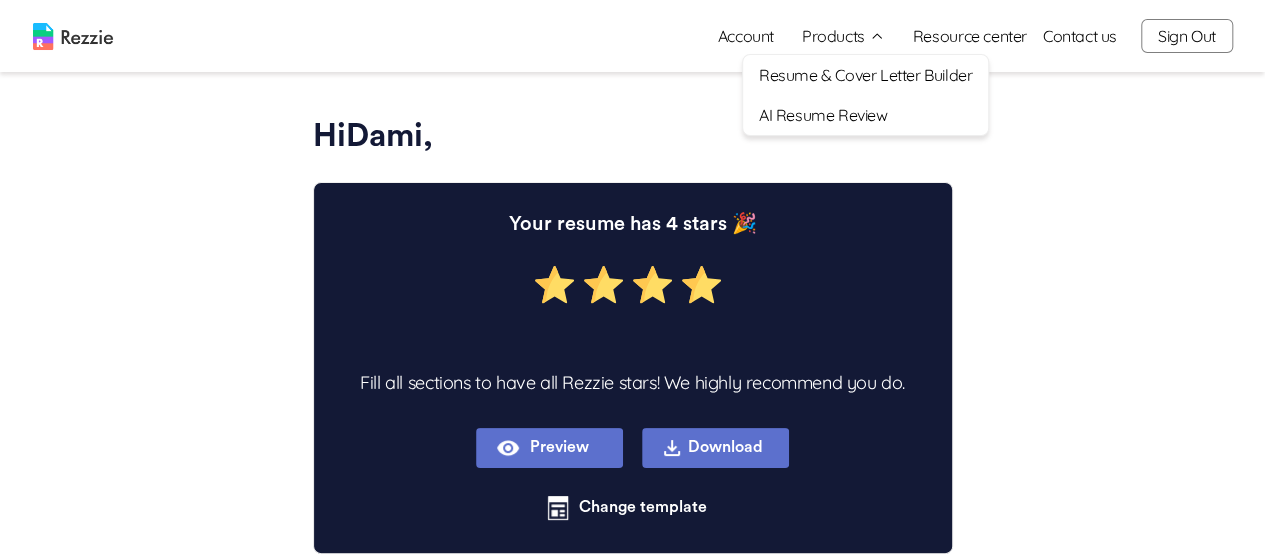 click on "Resume & Cover Letter Builder" at bounding box center [865, 75] 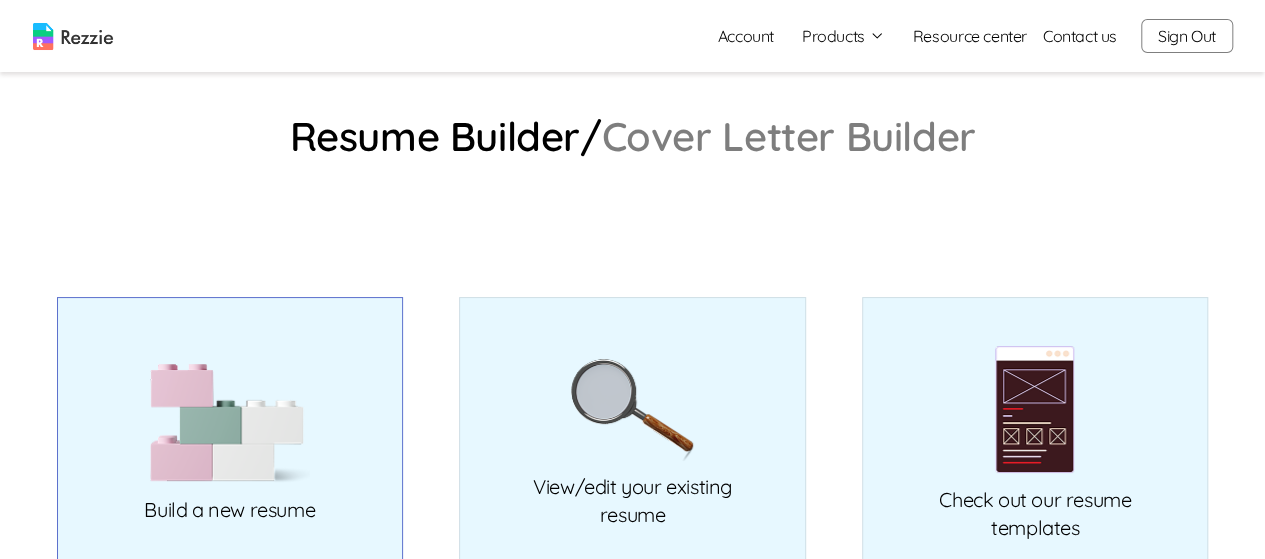 click at bounding box center (230, 423) 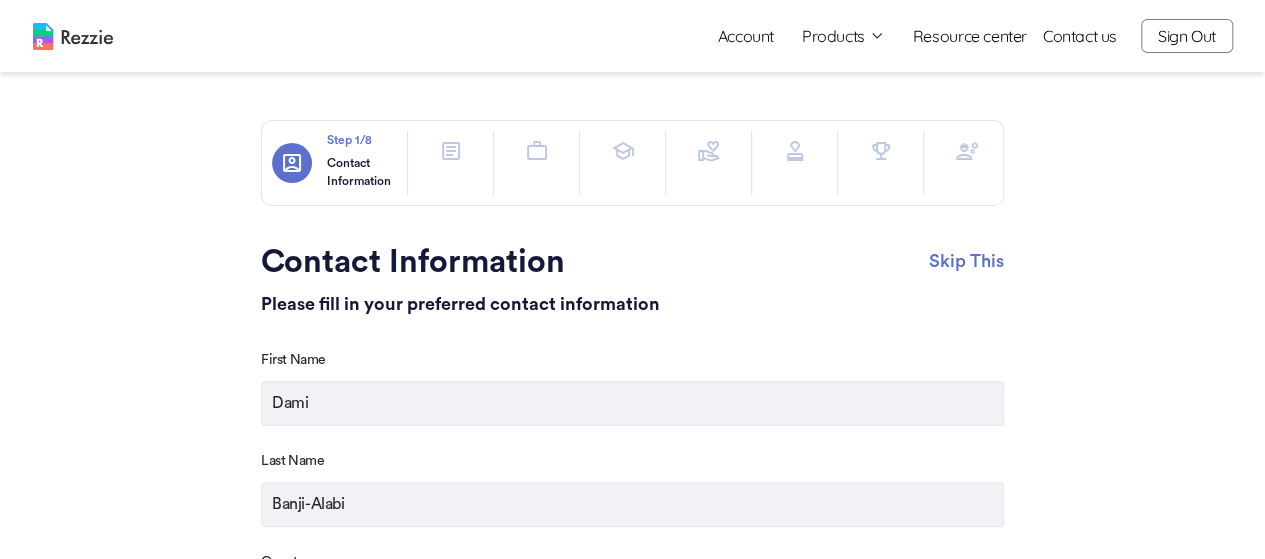 click 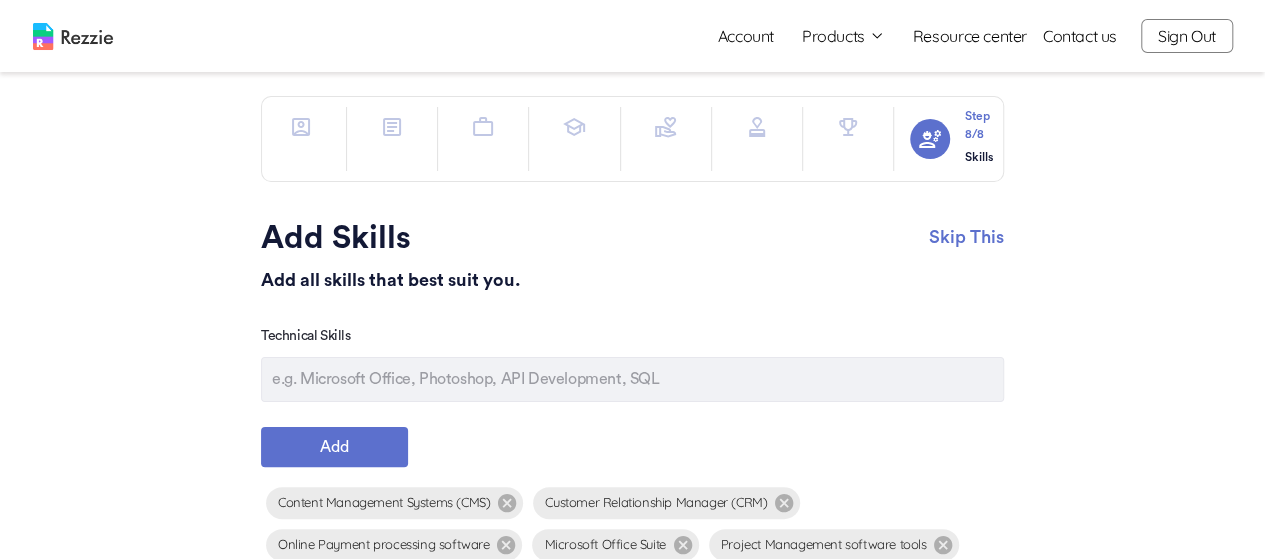 scroll, scrollTop: 0, scrollLeft: 0, axis: both 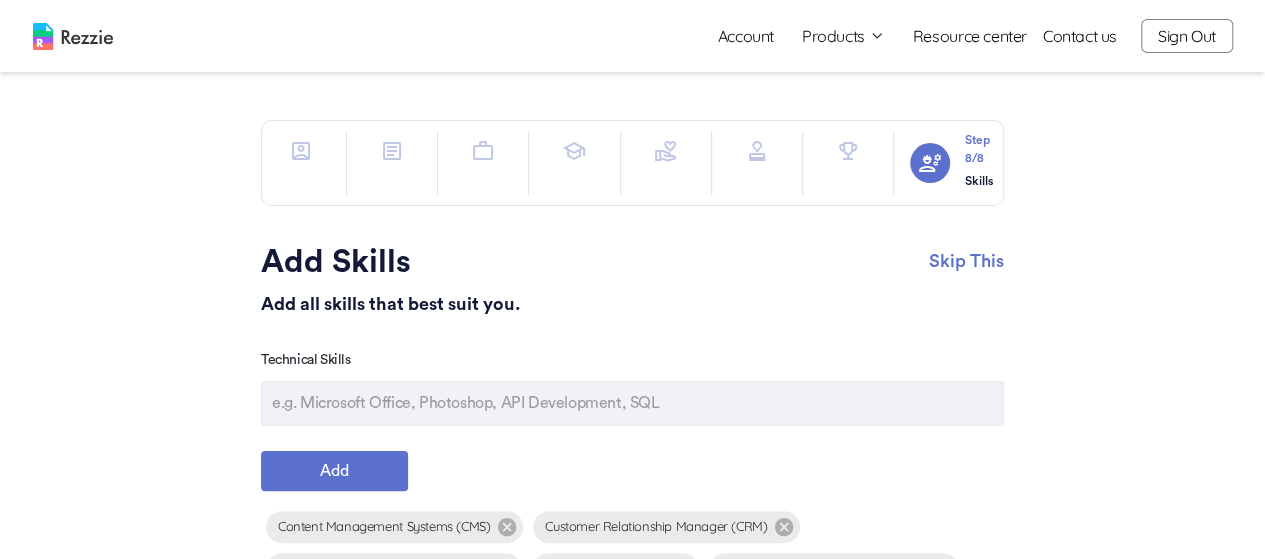 click on "Products" at bounding box center [843, 36] 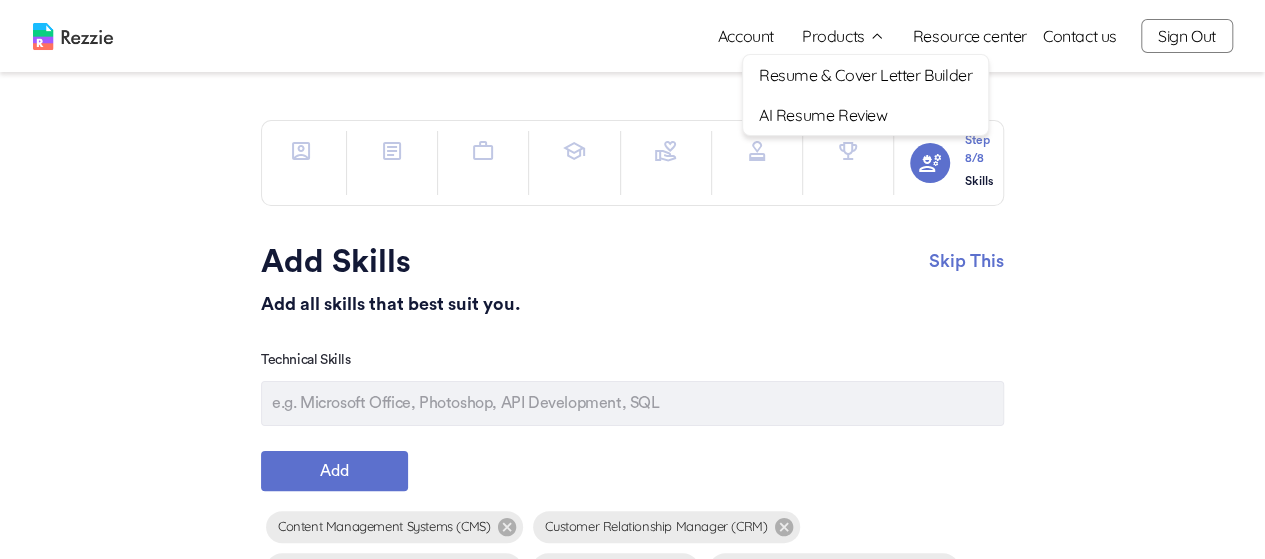 click on "AI Resume Review" at bounding box center [865, 115] 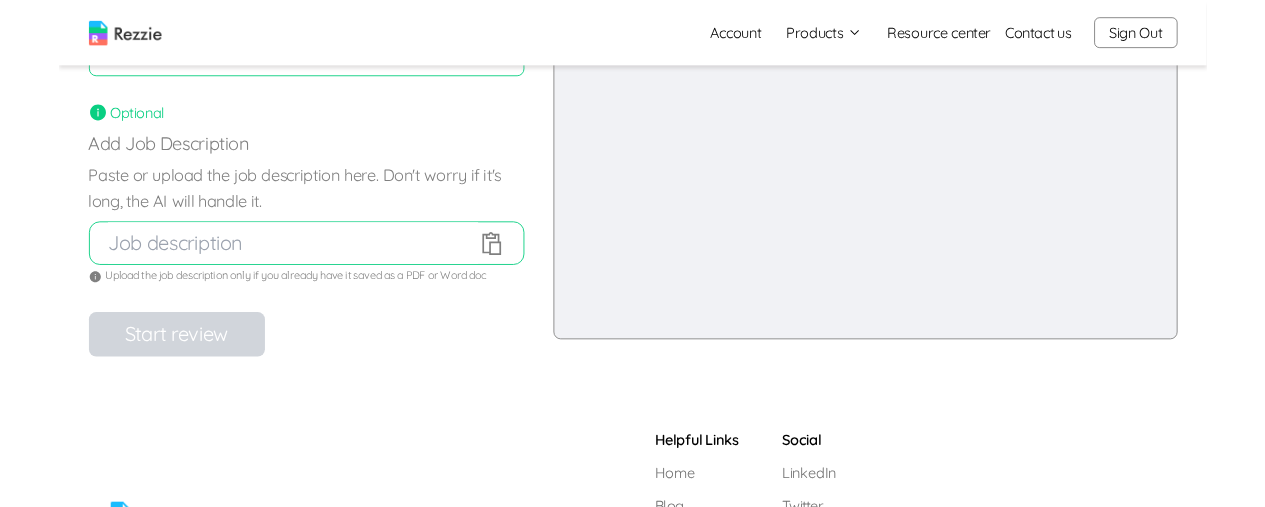 scroll, scrollTop: 368, scrollLeft: 0, axis: vertical 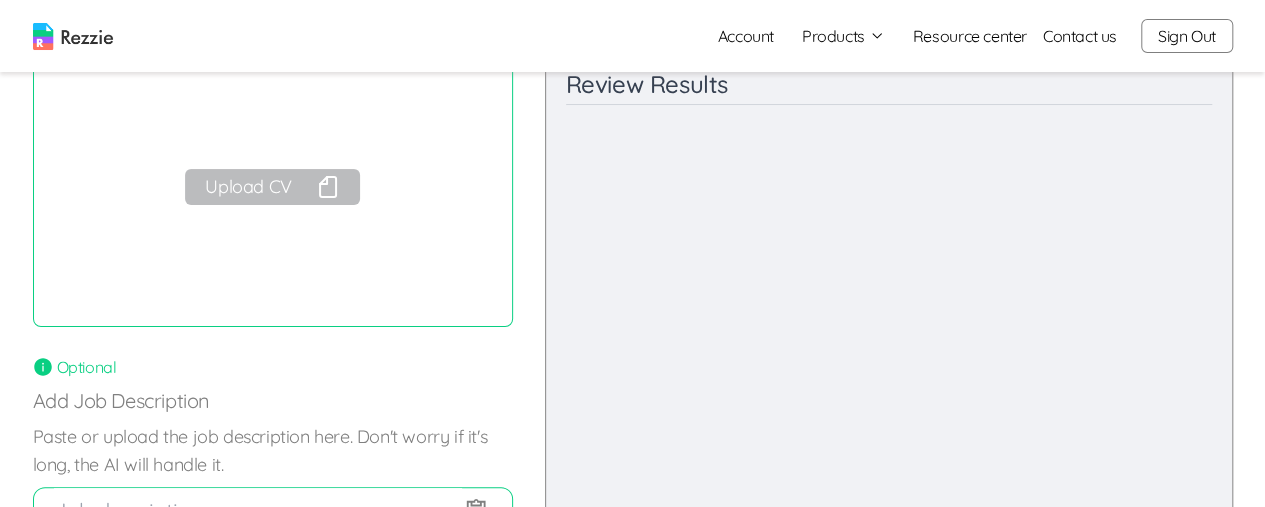 click on "Upload CV" at bounding box center (272, 187) 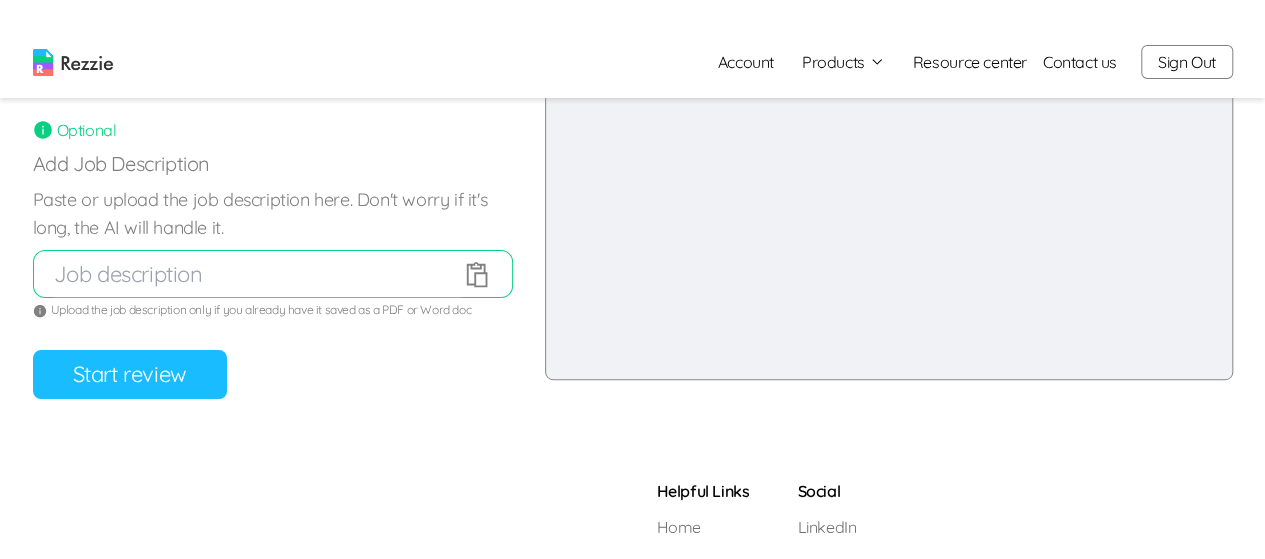 scroll, scrollTop: 370, scrollLeft: 0, axis: vertical 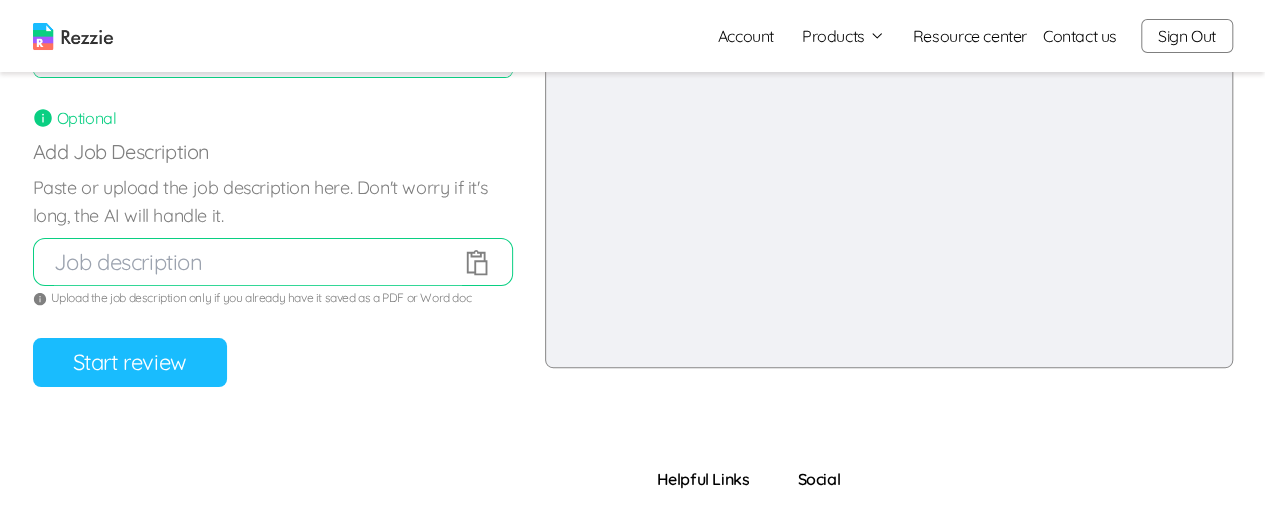 click at bounding box center (258, 262) 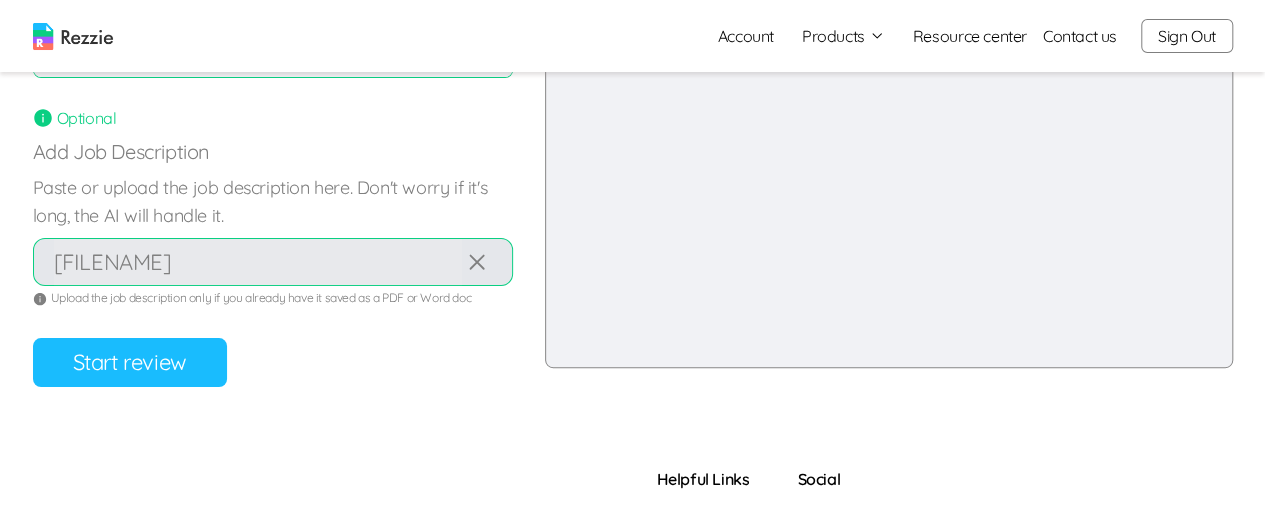 click on "Paste or upload the job description here. Don't worry if it's long, the AI will handle it." at bounding box center [273, 202] 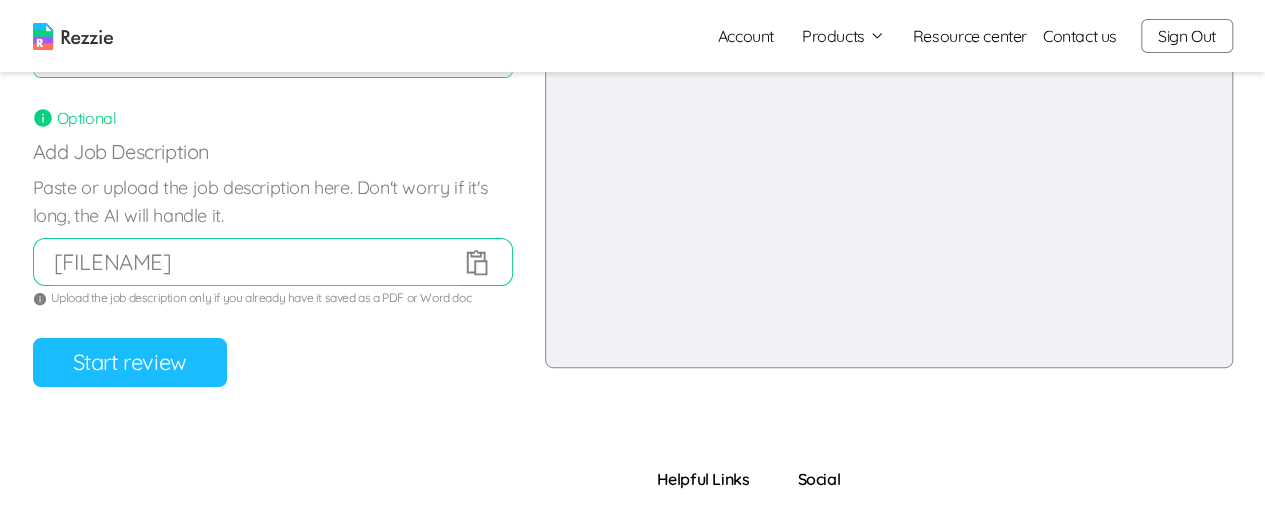 click on "[FILENAME]" at bounding box center (258, 262) 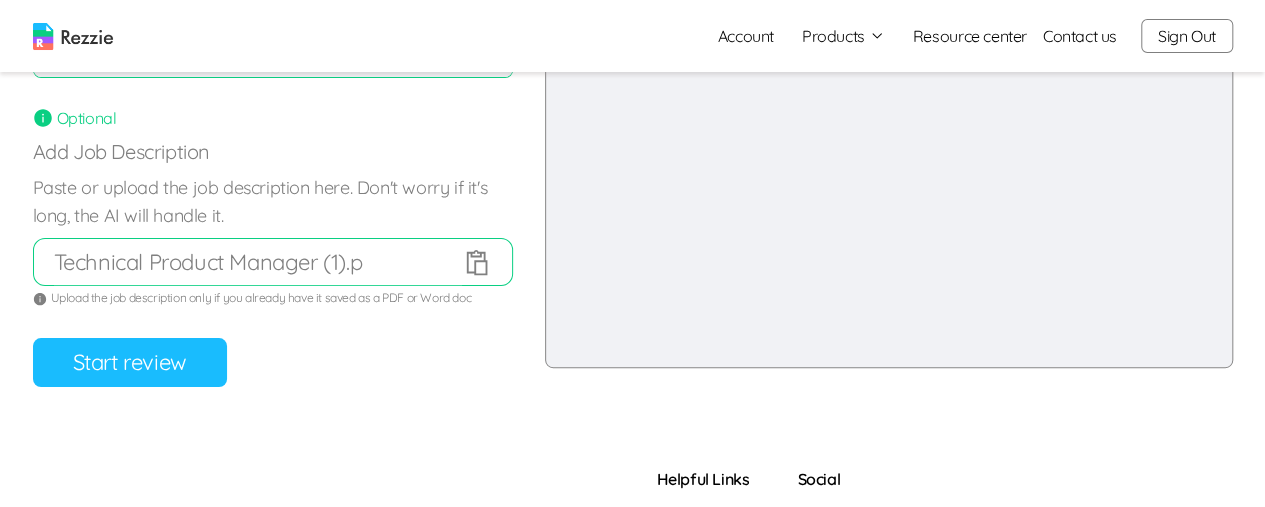 type on "Technical Product Manager (1).p" 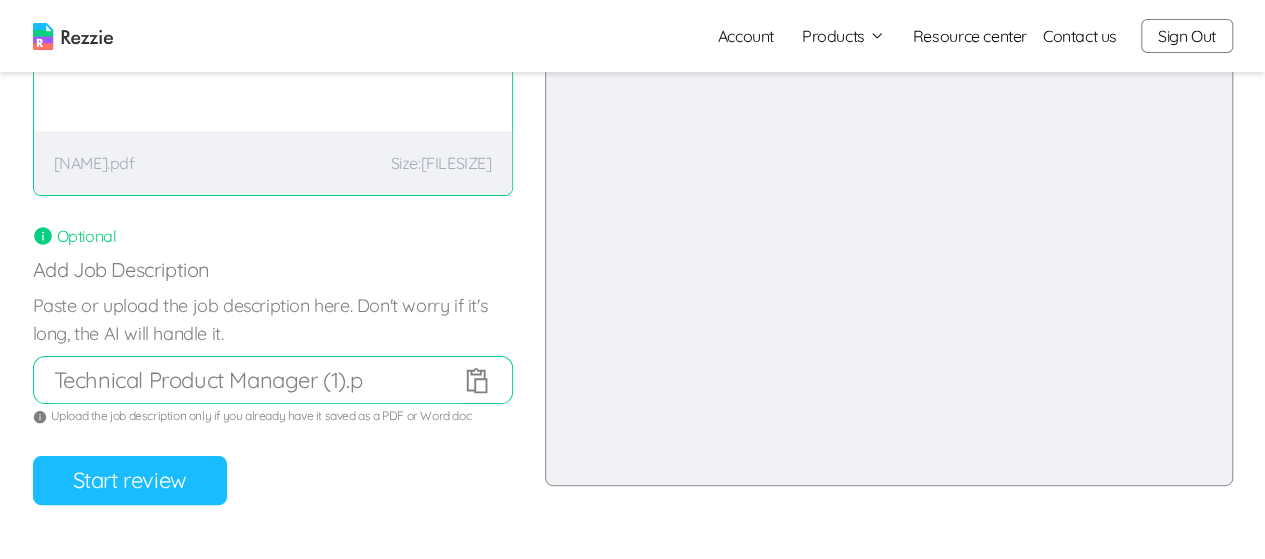 scroll, scrollTop: 0, scrollLeft: 0, axis: both 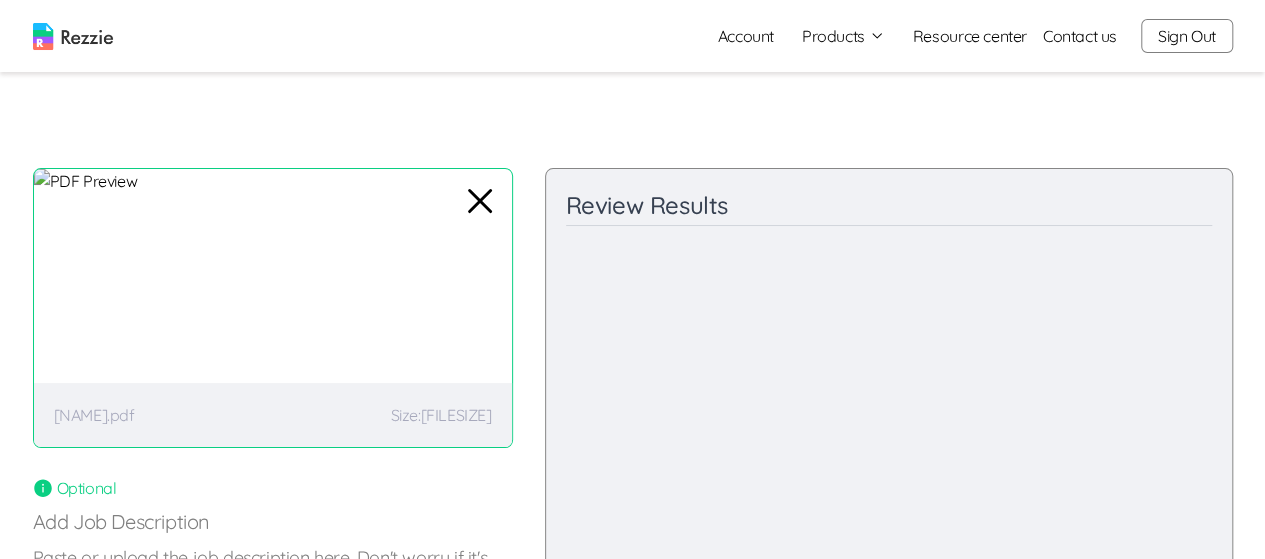 click on "Sign Out" at bounding box center [1187, 36] 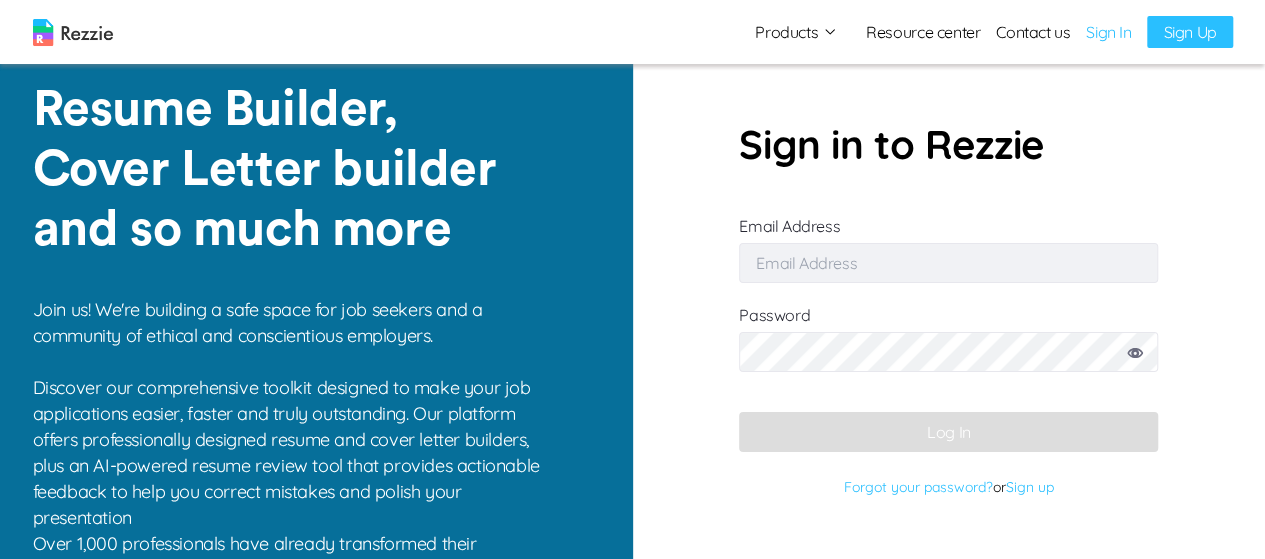 type on "[EMAIL]" 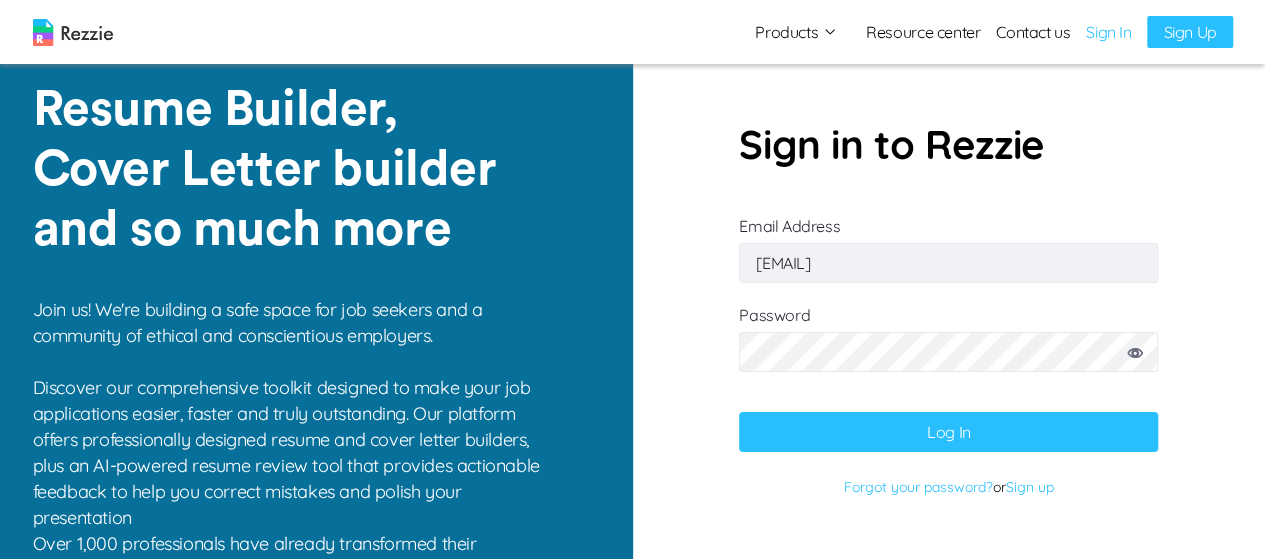 click at bounding box center (73, 32) 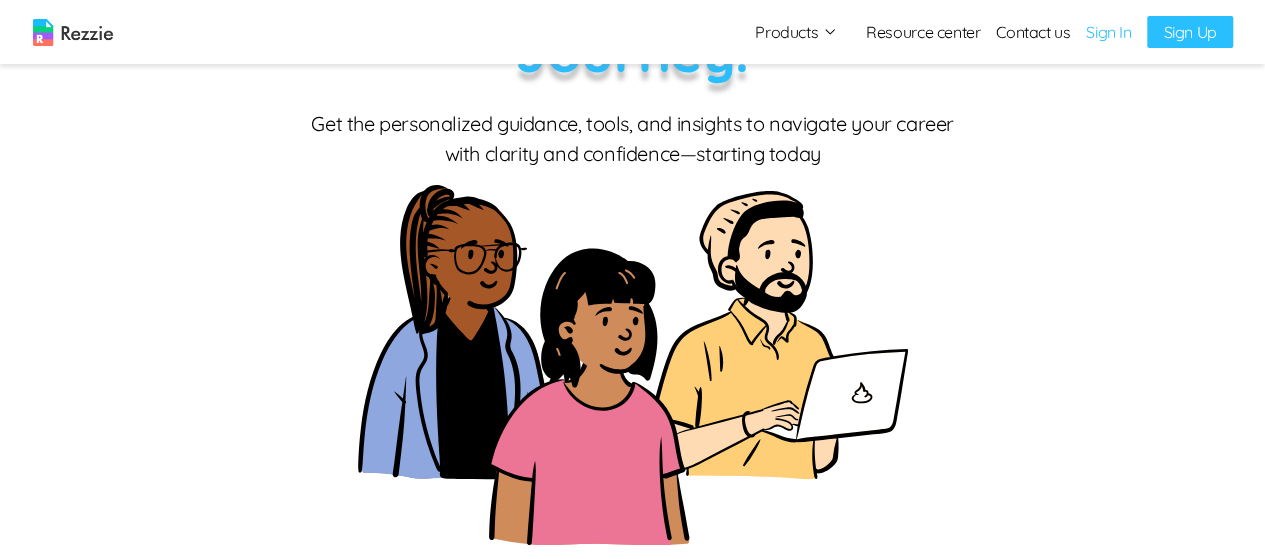 scroll, scrollTop: 0, scrollLeft: 0, axis: both 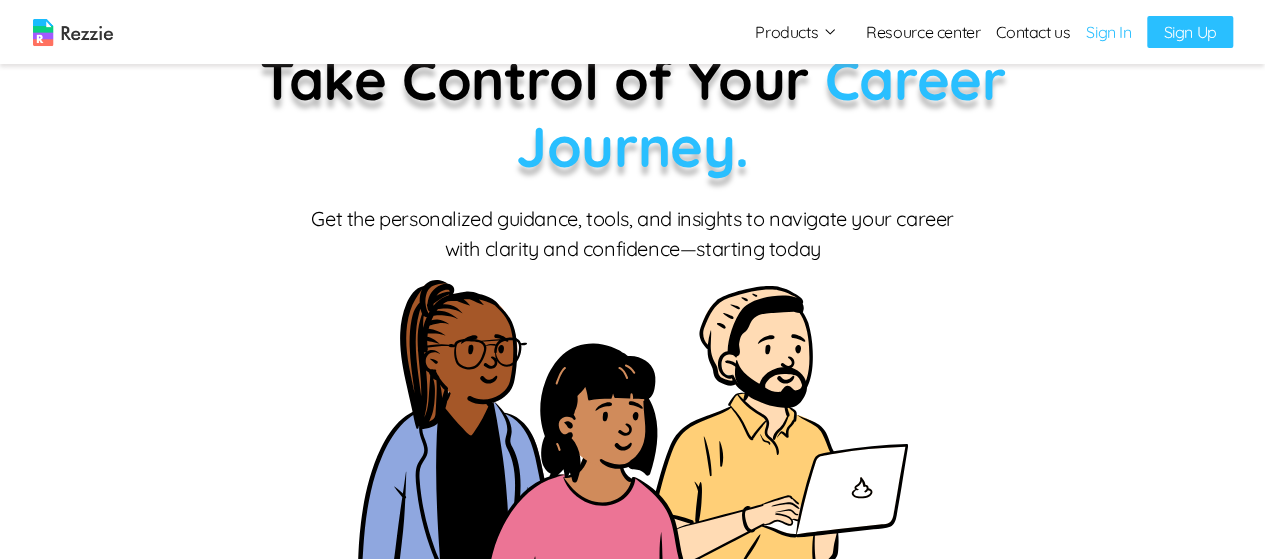 click on "Take Control of Your    Career Journey. Get the personalized guidance, tools, and insights to navigate your career with clarity and confidence—starting today" at bounding box center [633, 343] 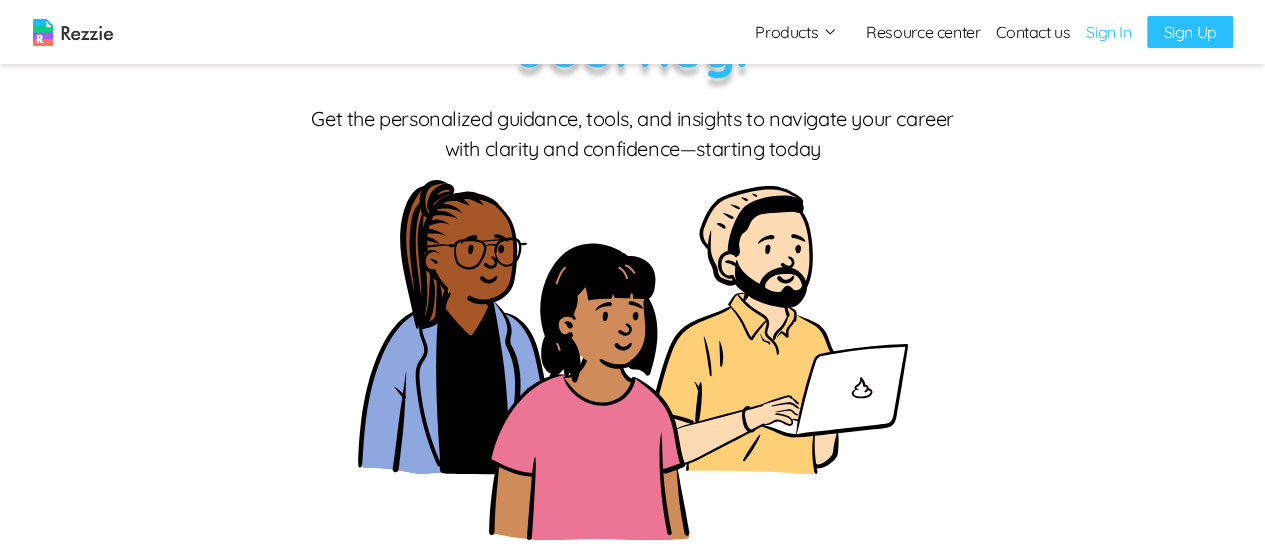 scroll, scrollTop: 0, scrollLeft: 0, axis: both 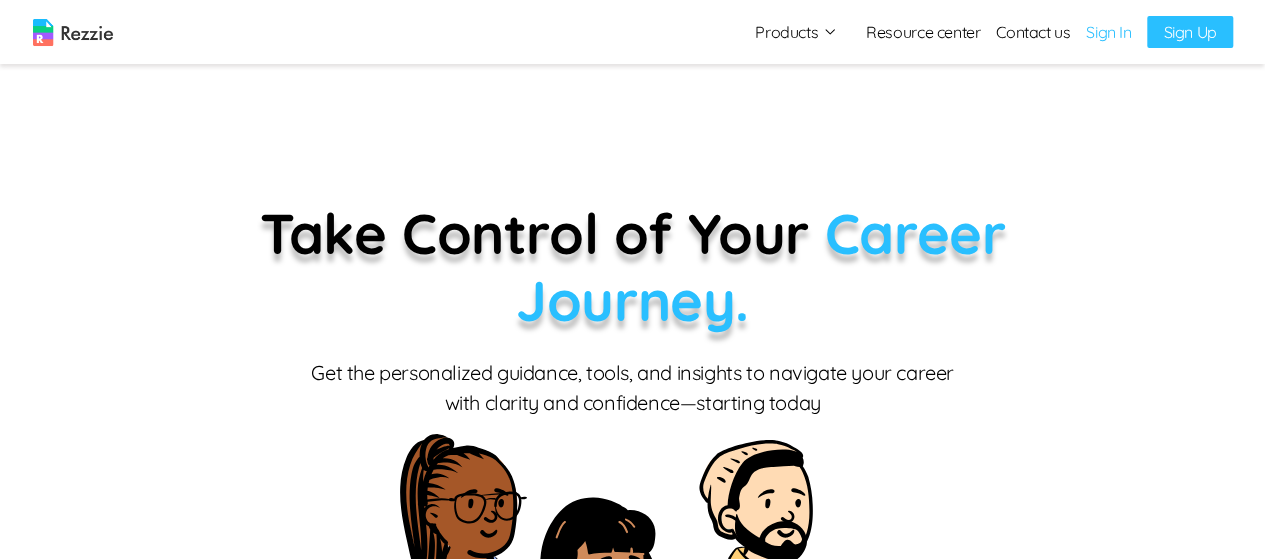 click on "Sign In" at bounding box center [1108, 32] 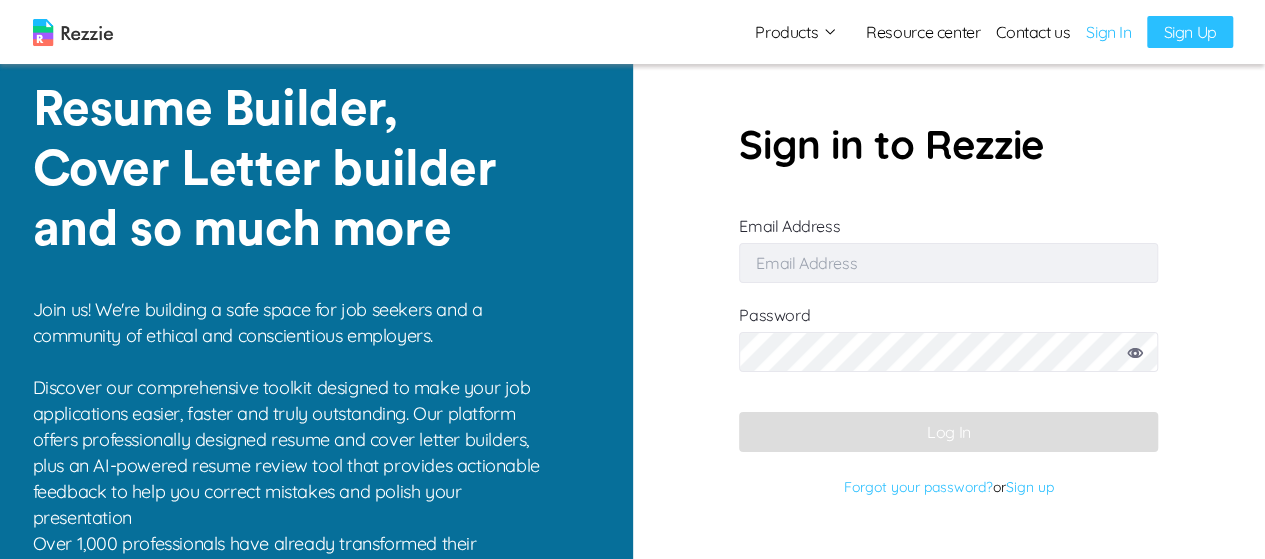 type on "[EMAIL]" 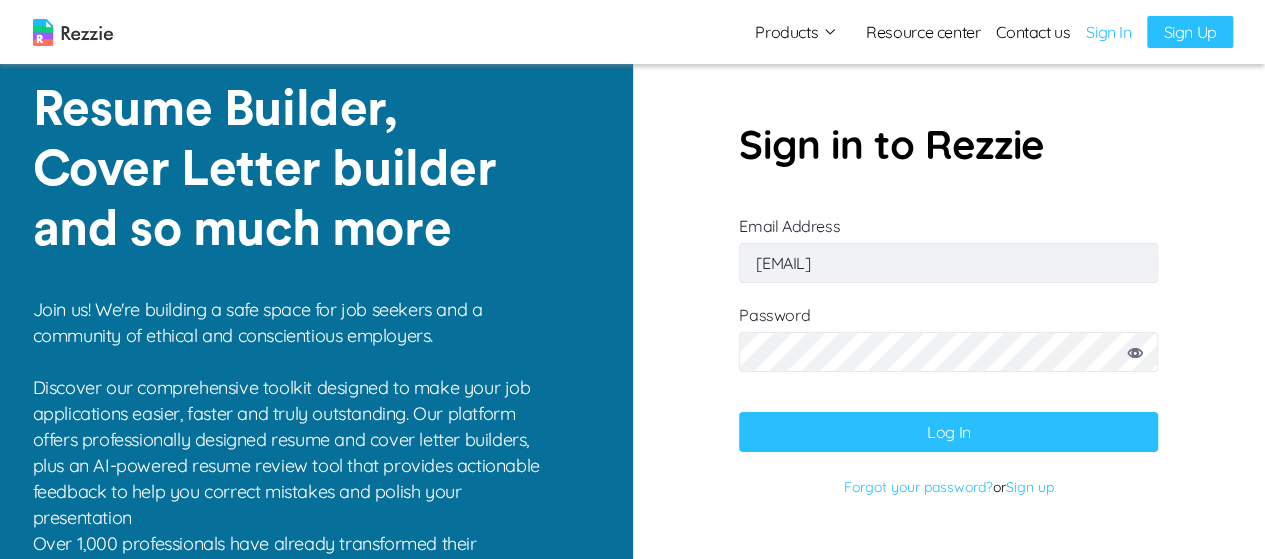 click at bounding box center (73, 32) 